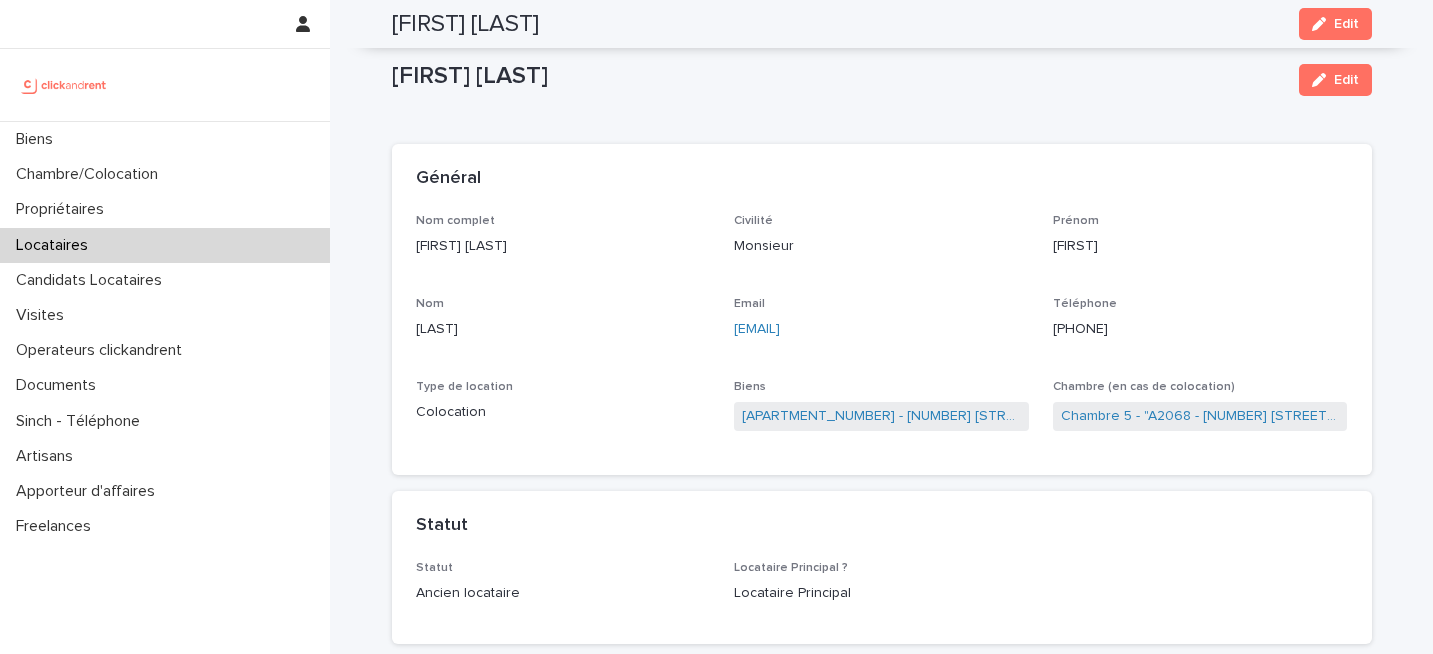 scroll, scrollTop: 0, scrollLeft: 0, axis: both 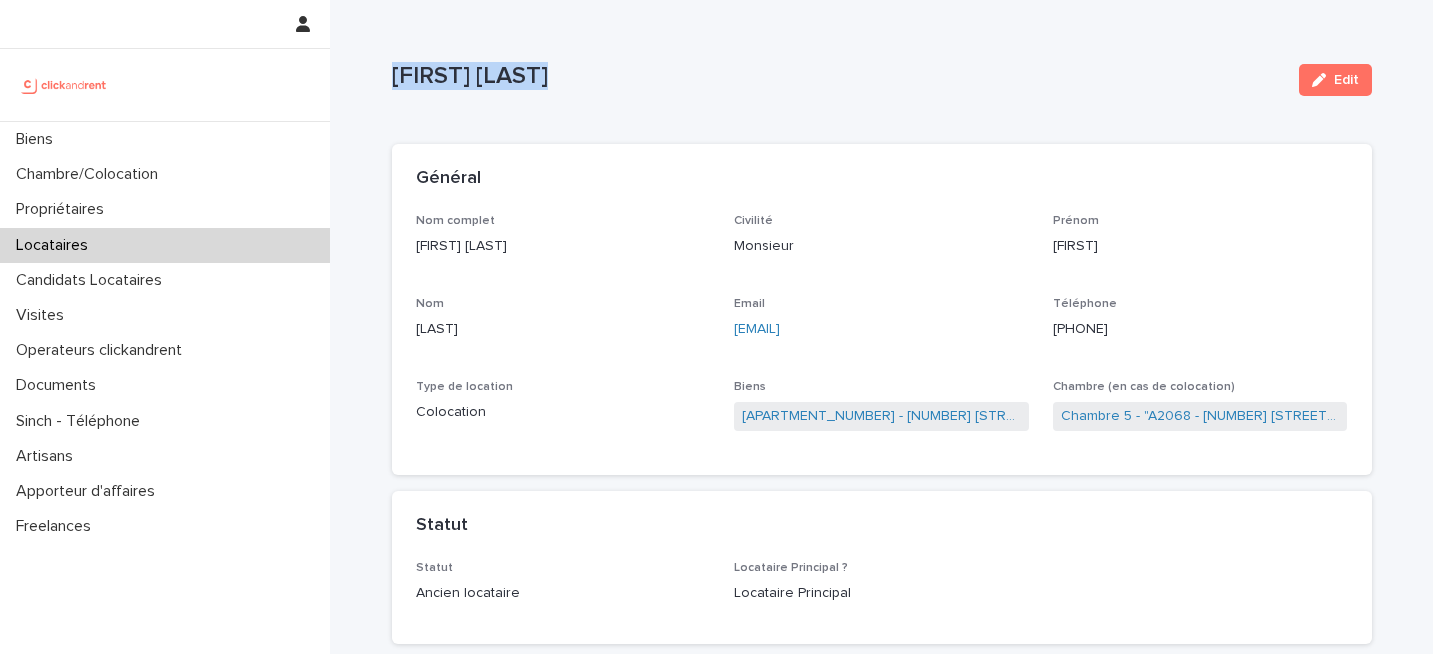 copy on "[FIRST] [LAST]" 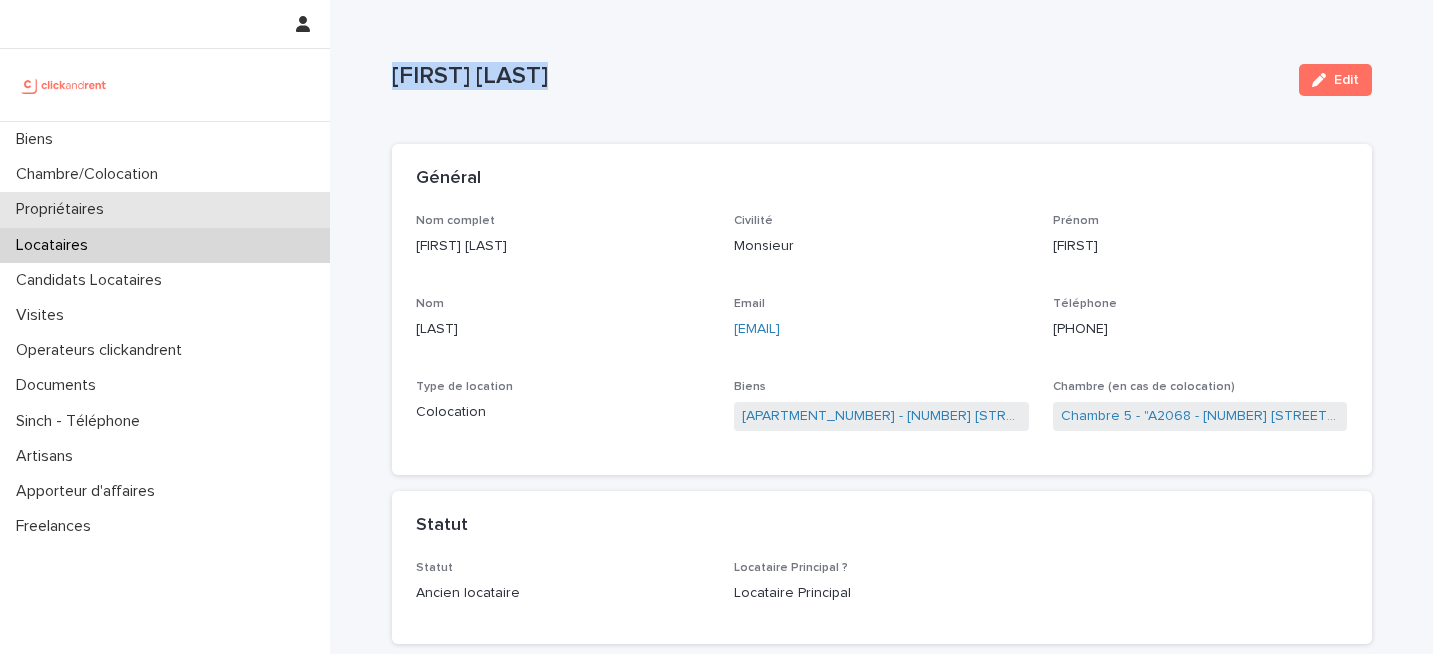 click on "Propriétaires" at bounding box center (165, 209) 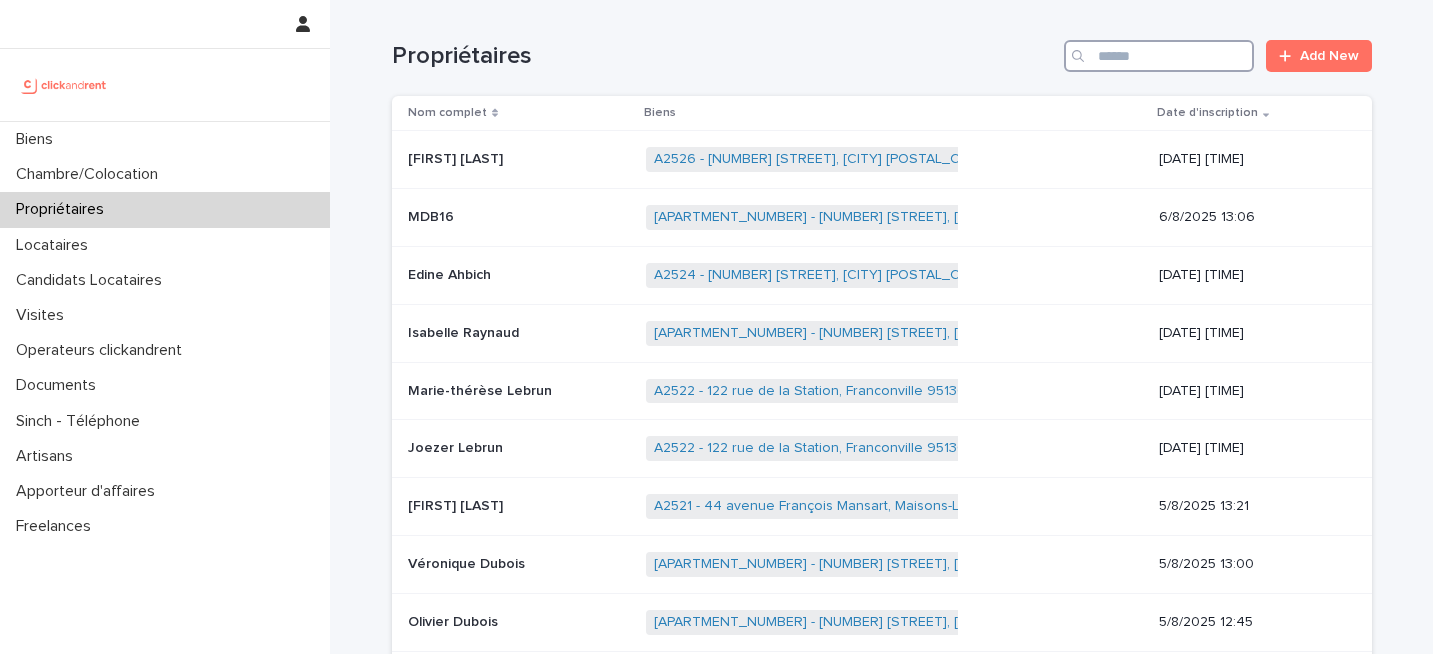click at bounding box center (1159, 56) 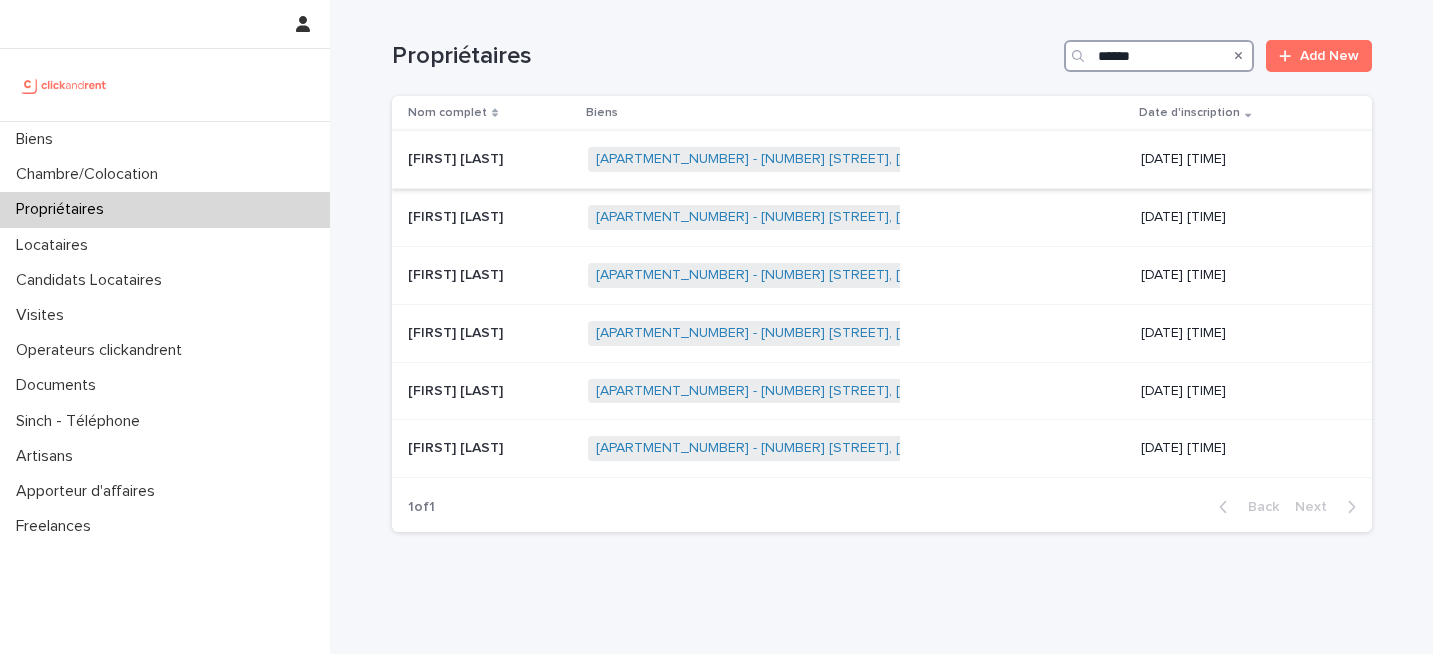 type on "******" 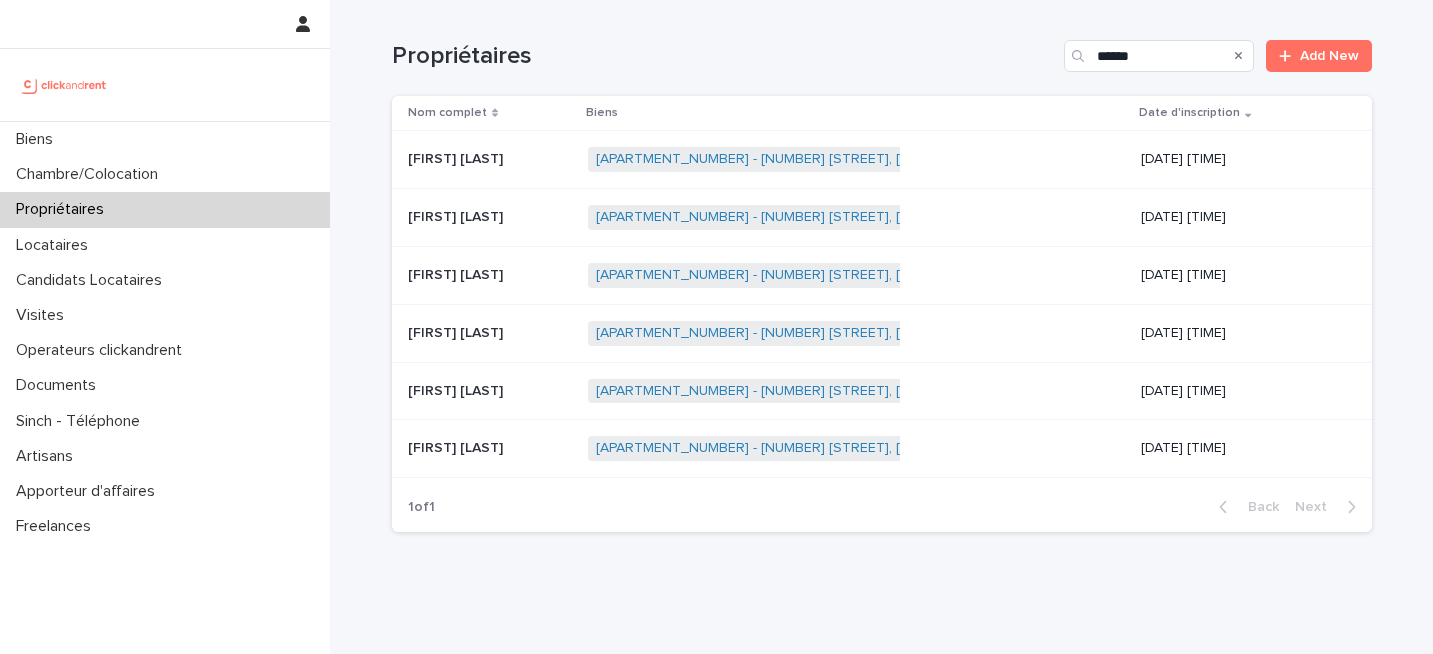 click on "[APARTMENT_NUMBER] - [NUMBER] [STREET], [CITY] [POSTAL_CODE]   + [NUMBER]" at bounding box center [856, 159] 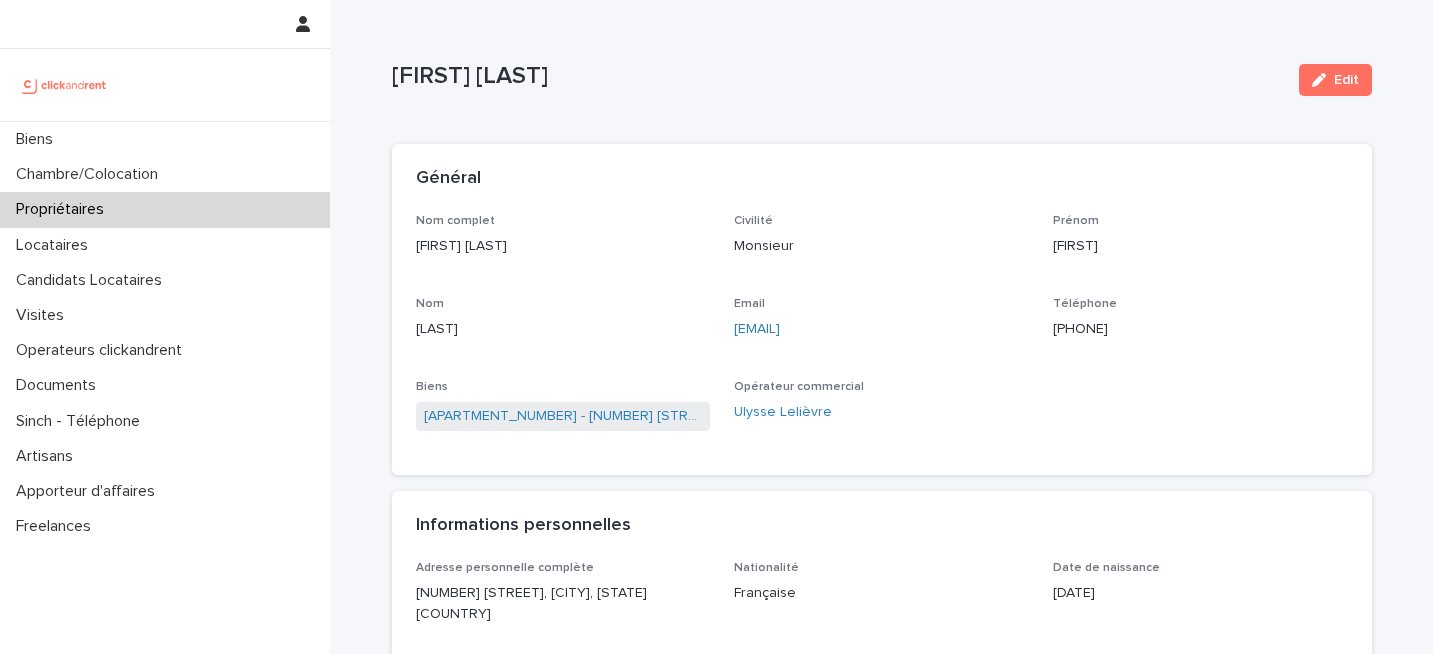 copy on "[EMAIL]" 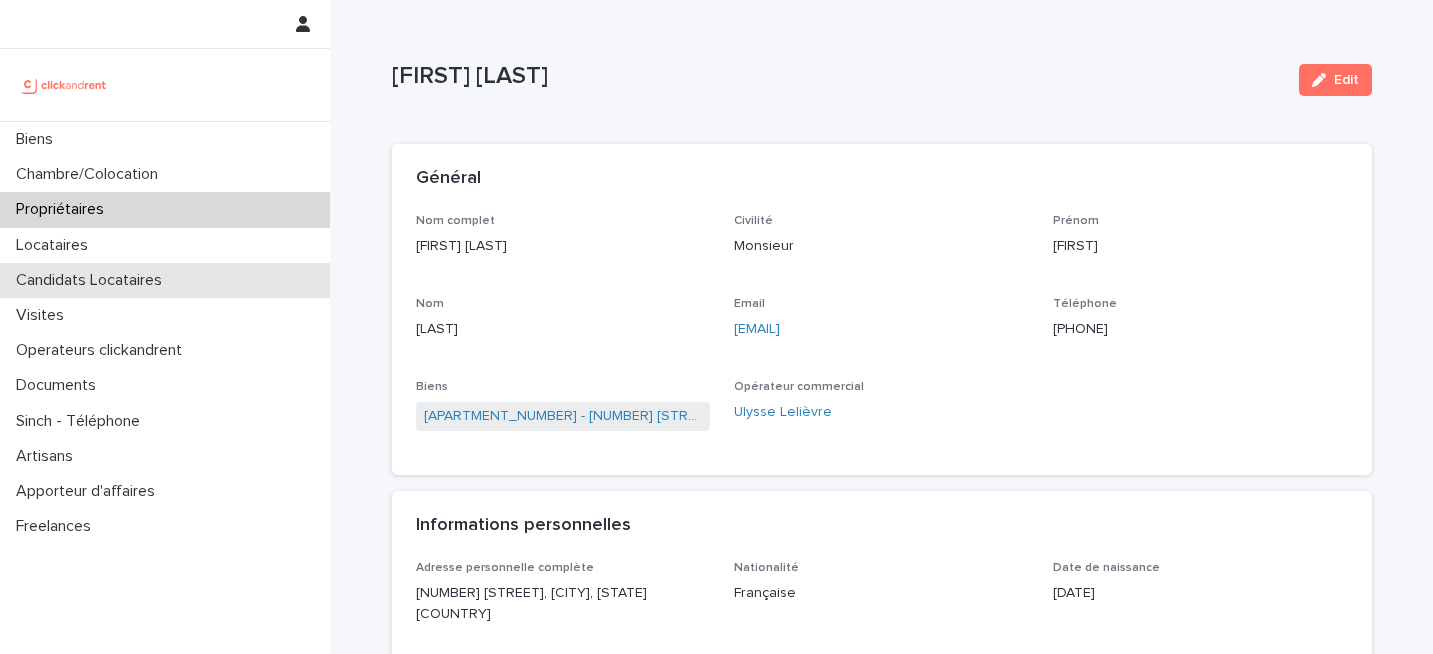 click on "Candidats Locataires" at bounding box center (165, 280) 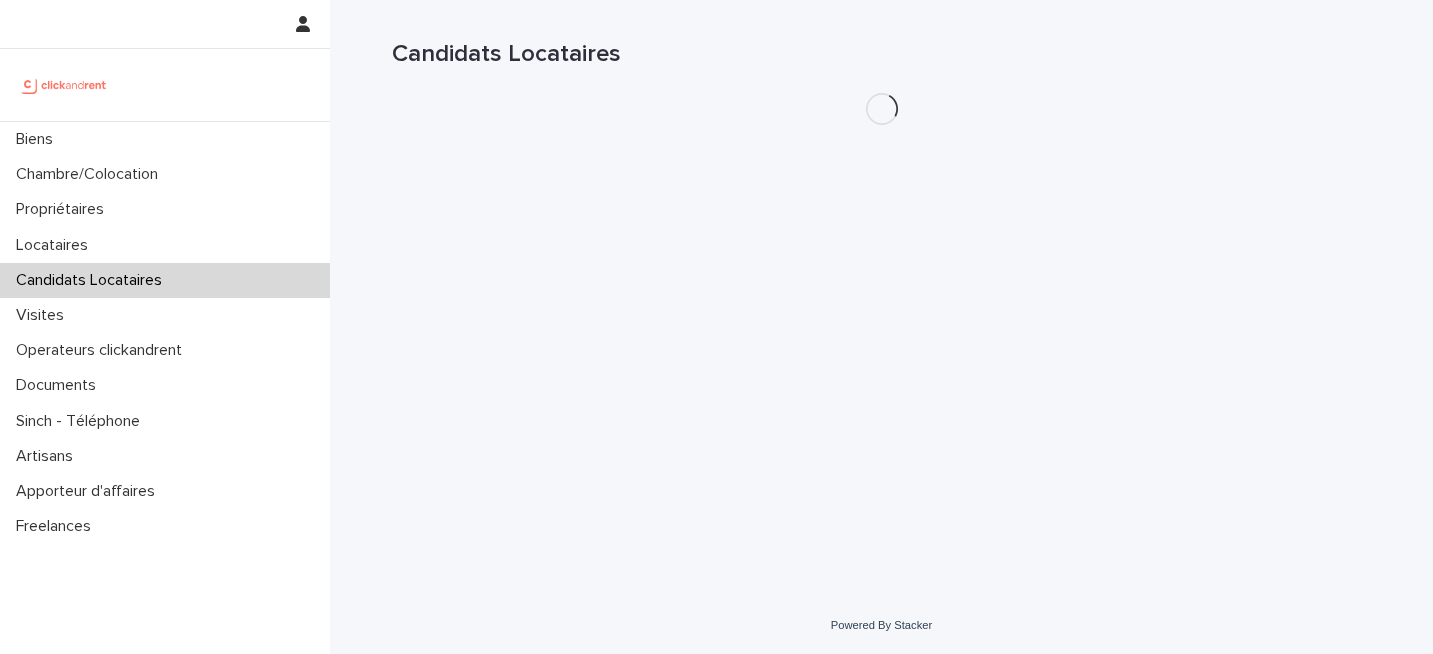click on "Candidats Locataires" at bounding box center (165, 280) 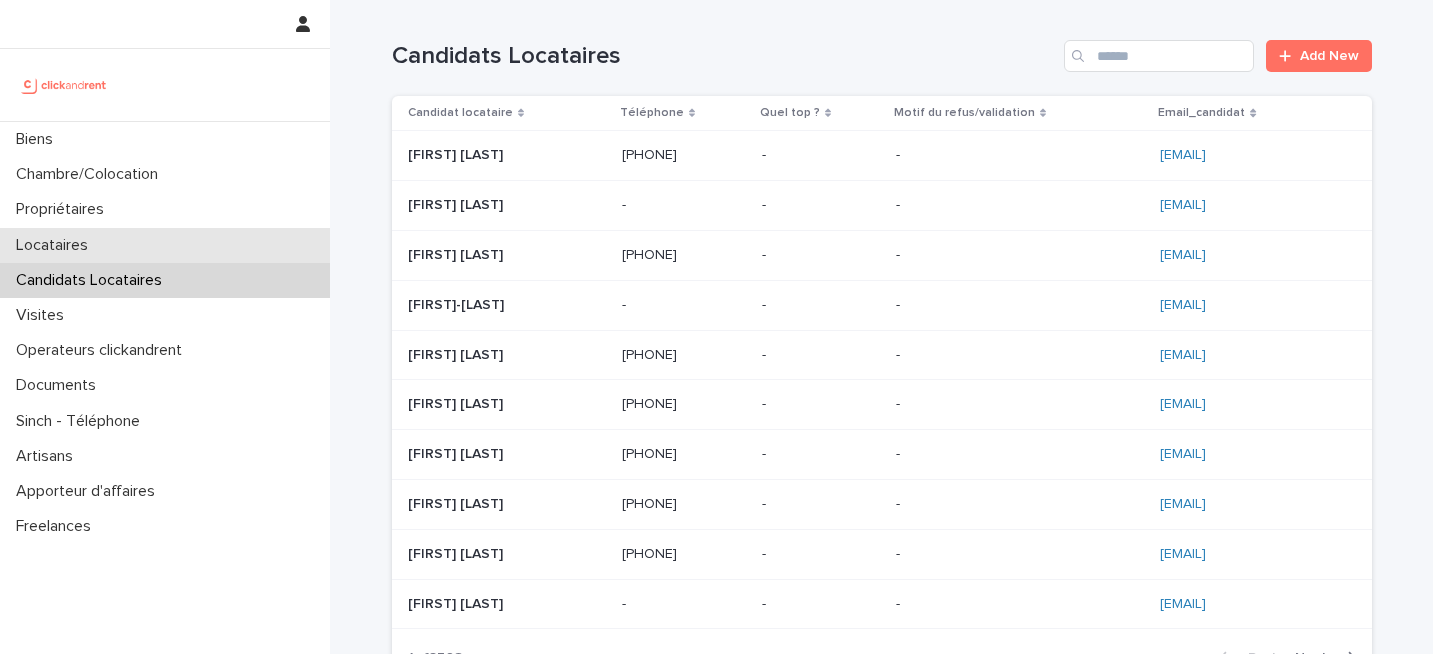 click on "Locataires" at bounding box center (165, 245) 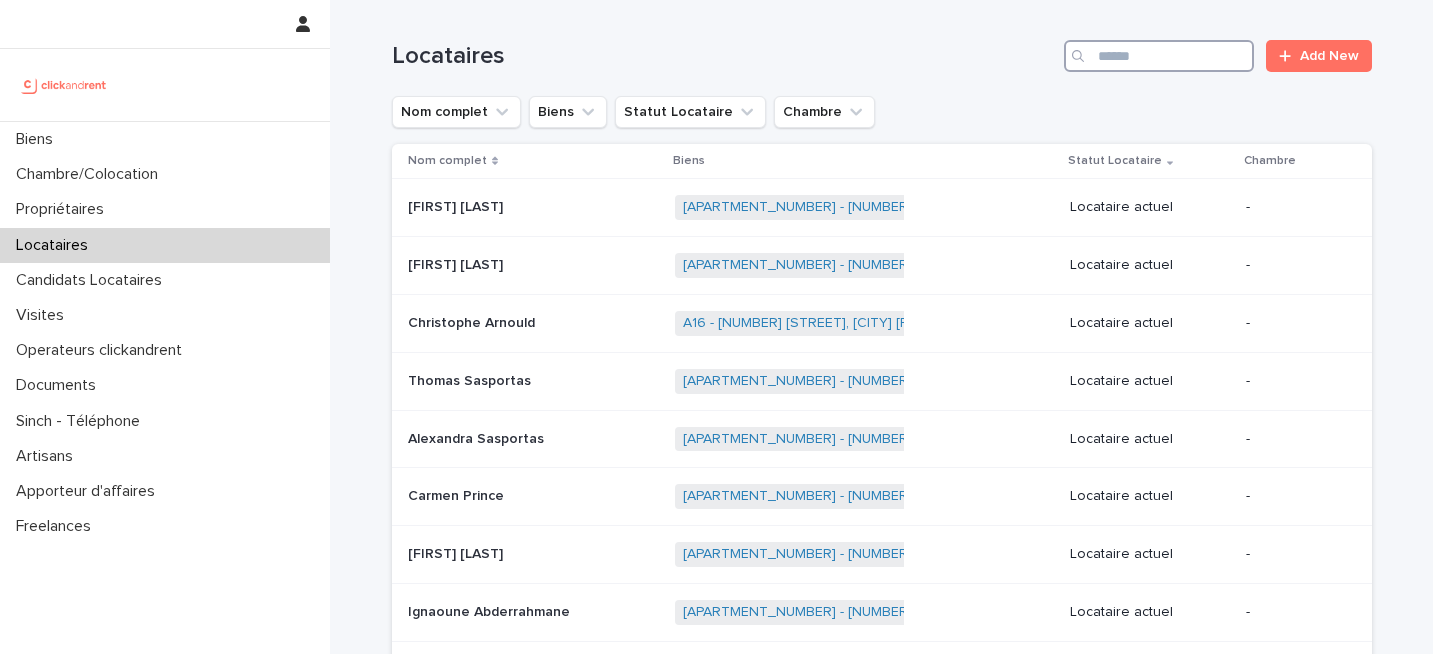 click at bounding box center (1159, 56) 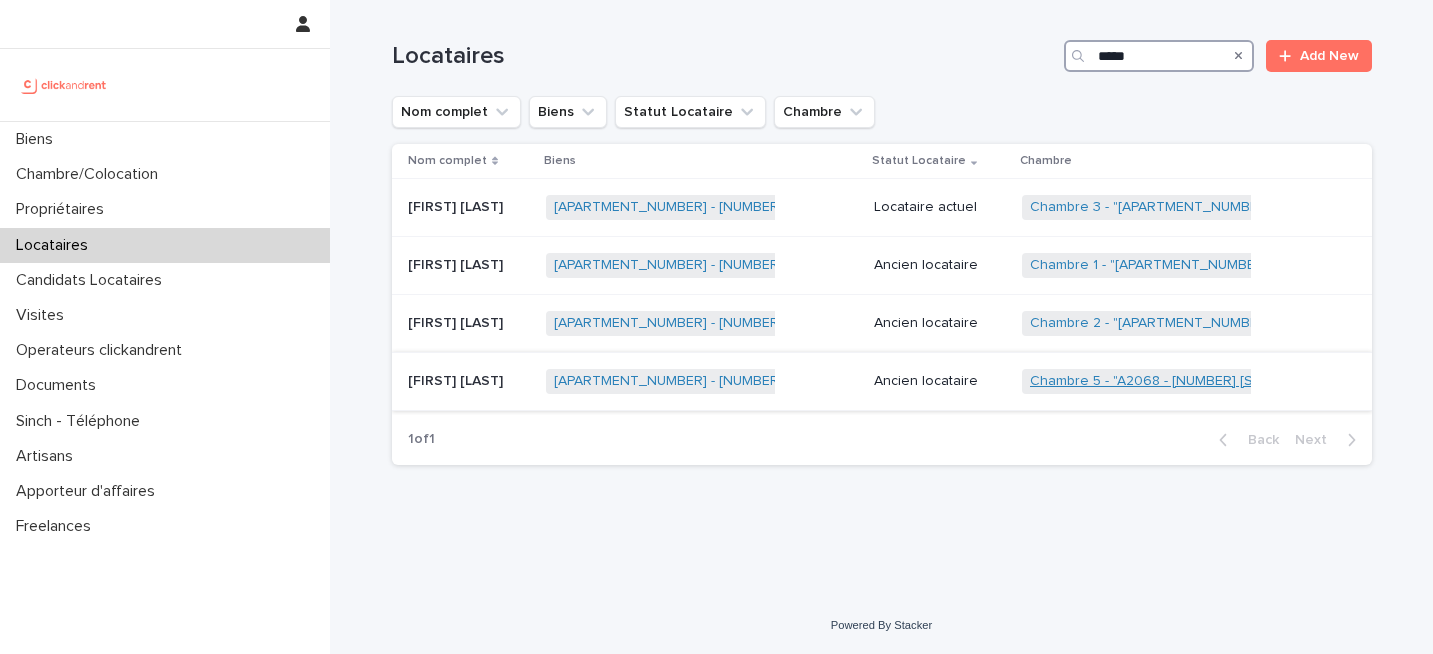 type on "*****" 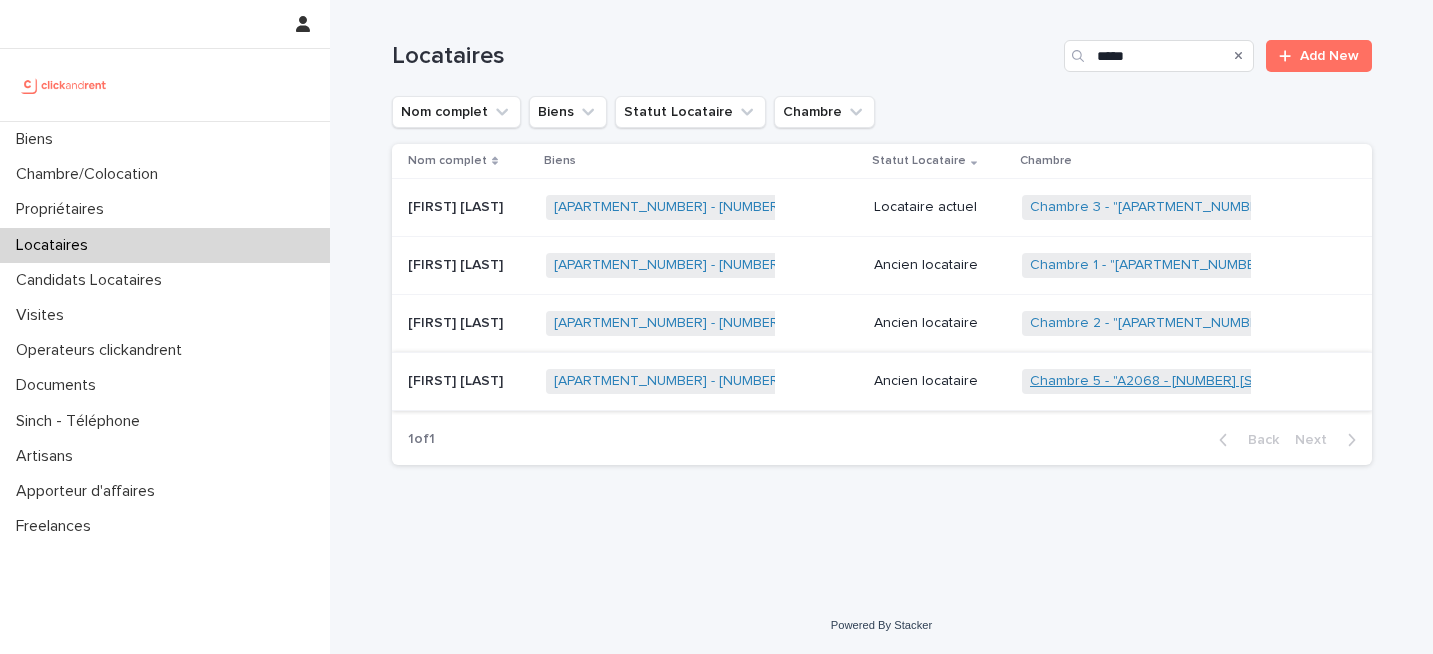 click on "Chambre 5 - "A2068 - [NUMBER] [STREET], [CITY] [POSTAL_CODE]"" at bounding box center (1246, 381) 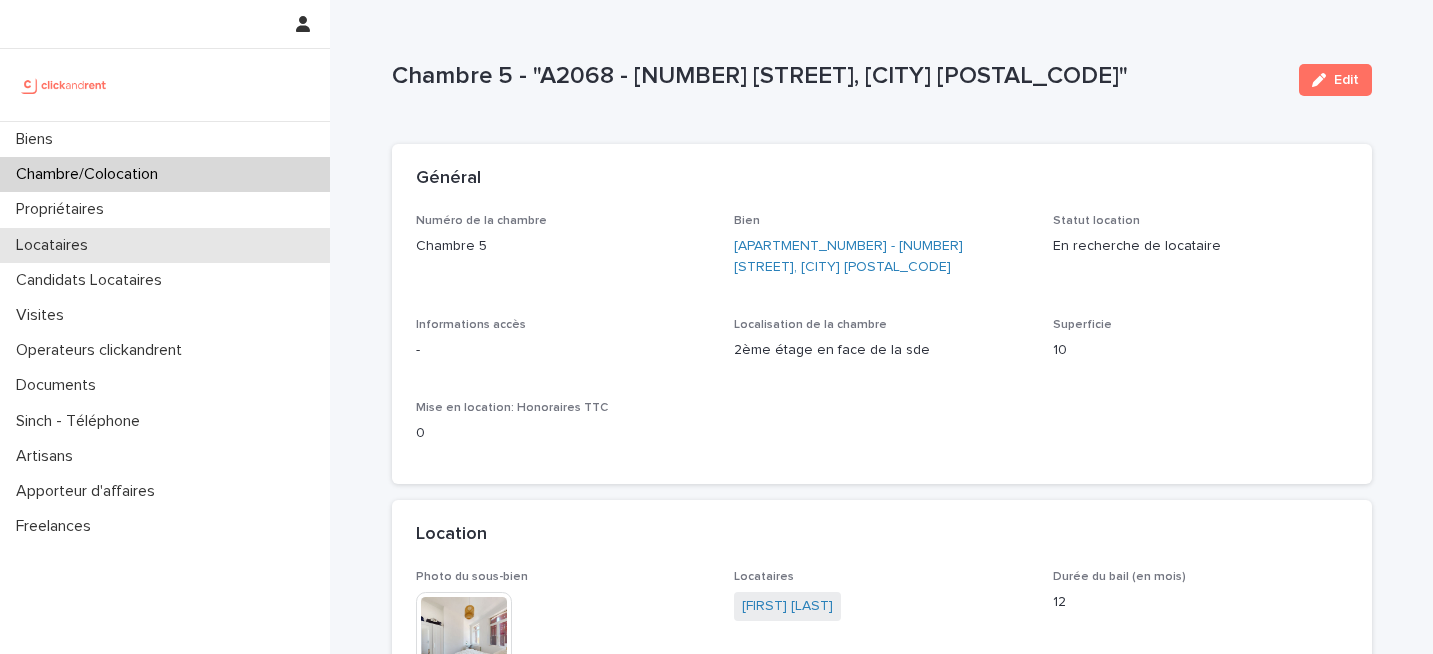 click on "Locataires" at bounding box center [165, 245] 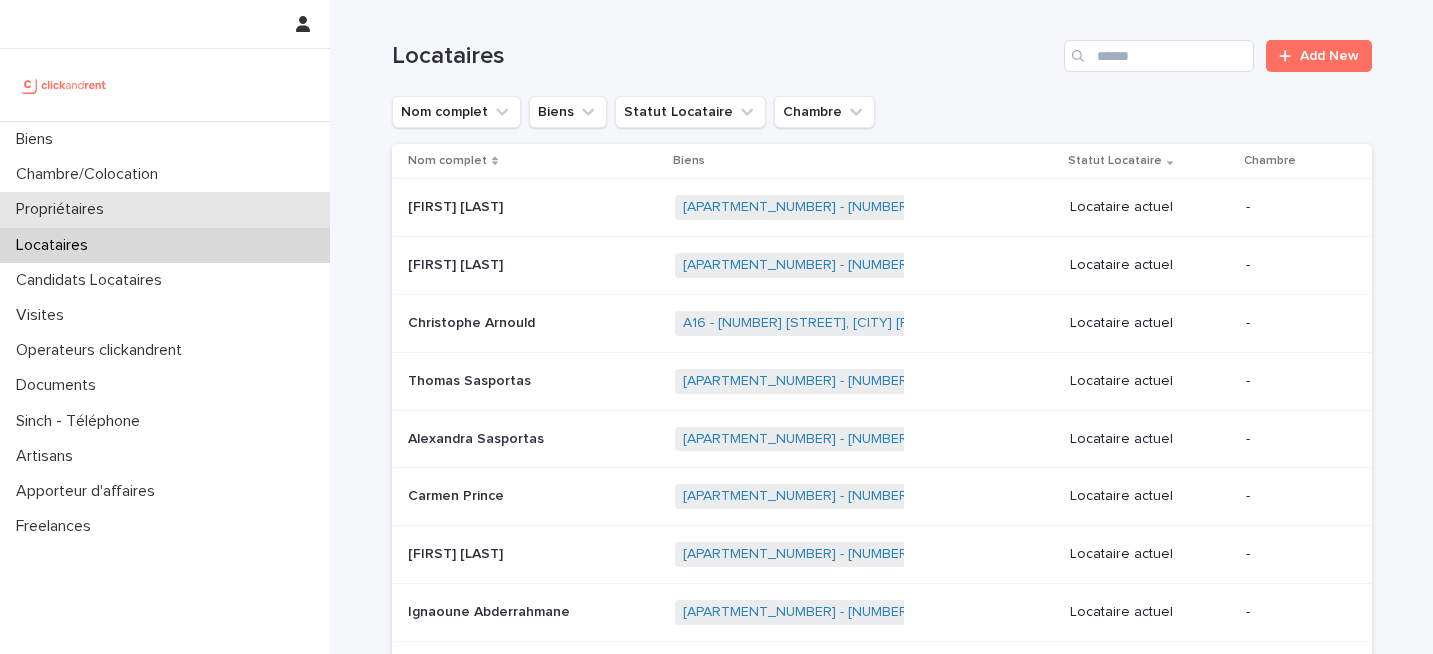 click on "Propriétaires" at bounding box center [165, 209] 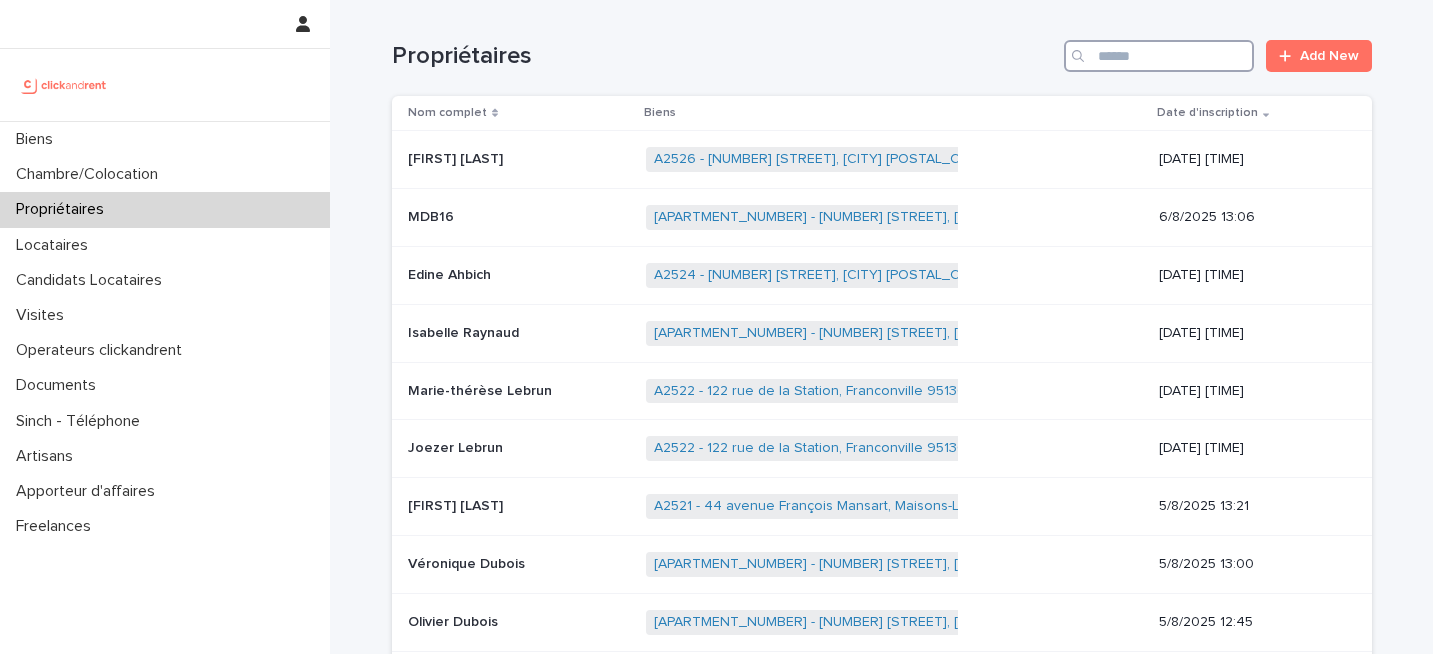 click at bounding box center (1159, 56) 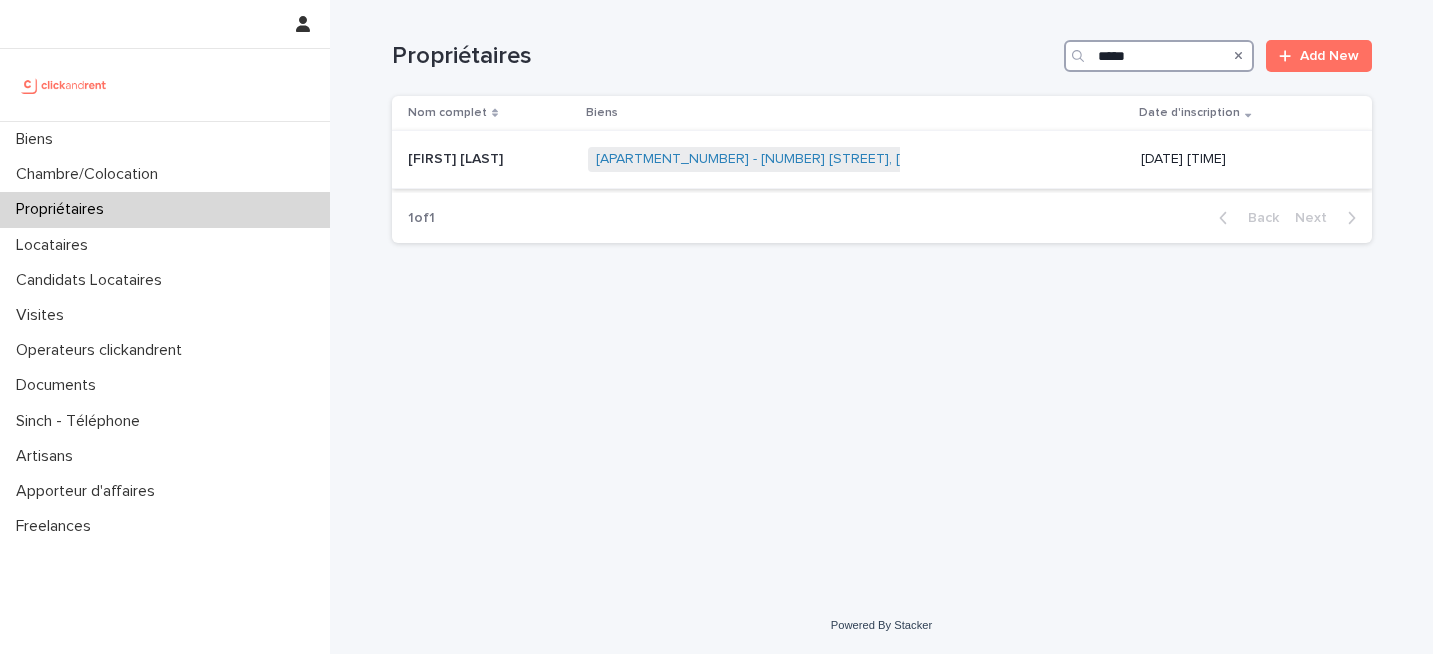 type on "*****" 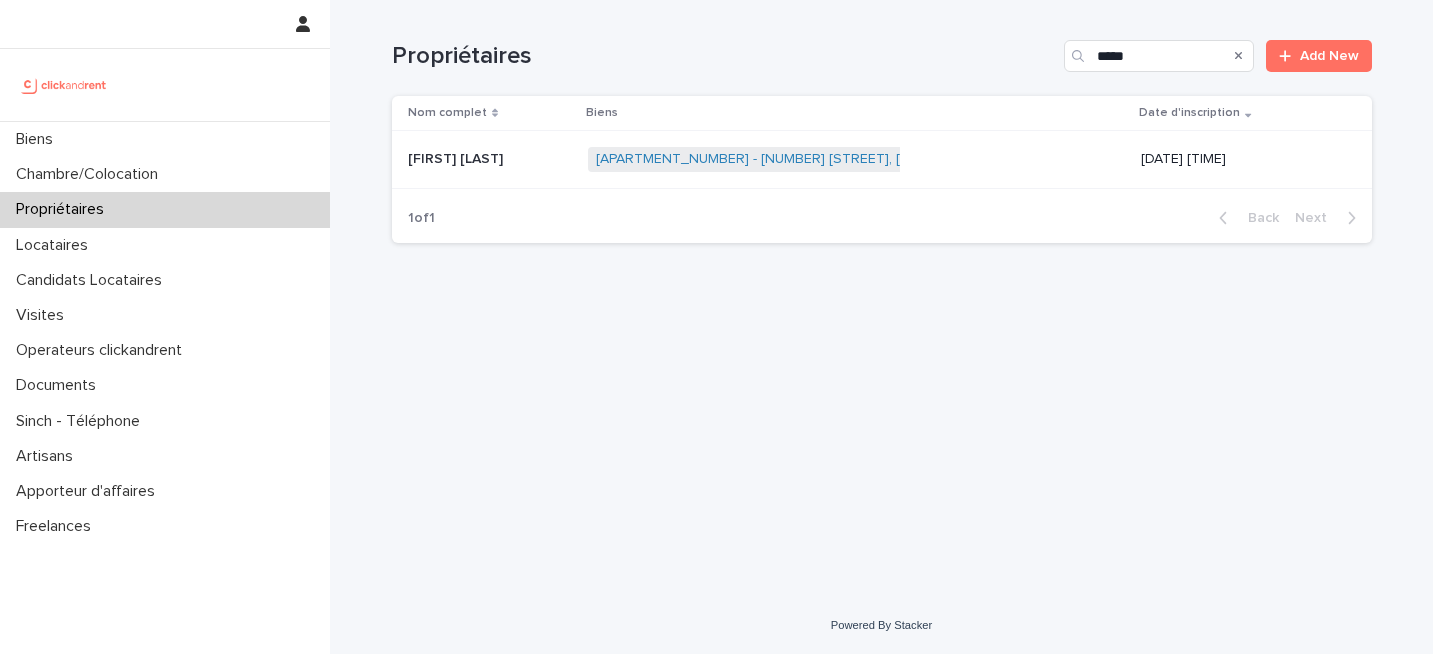 click on "[APARTMENT_NUMBER] - [NUMBER] [STREET], [CITY] [POSTAL_CODE]" at bounding box center (821, 159) 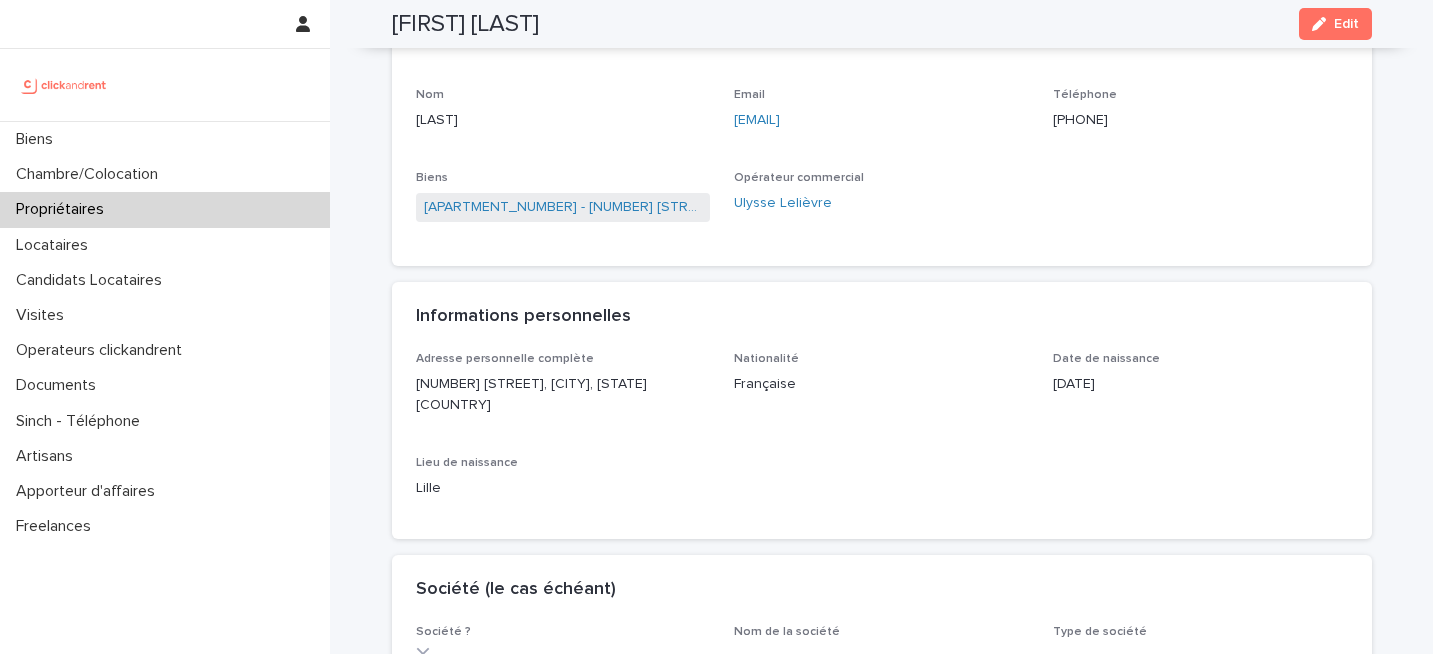 scroll, scrollTop: 0, scrollLeft: 0, axis: both 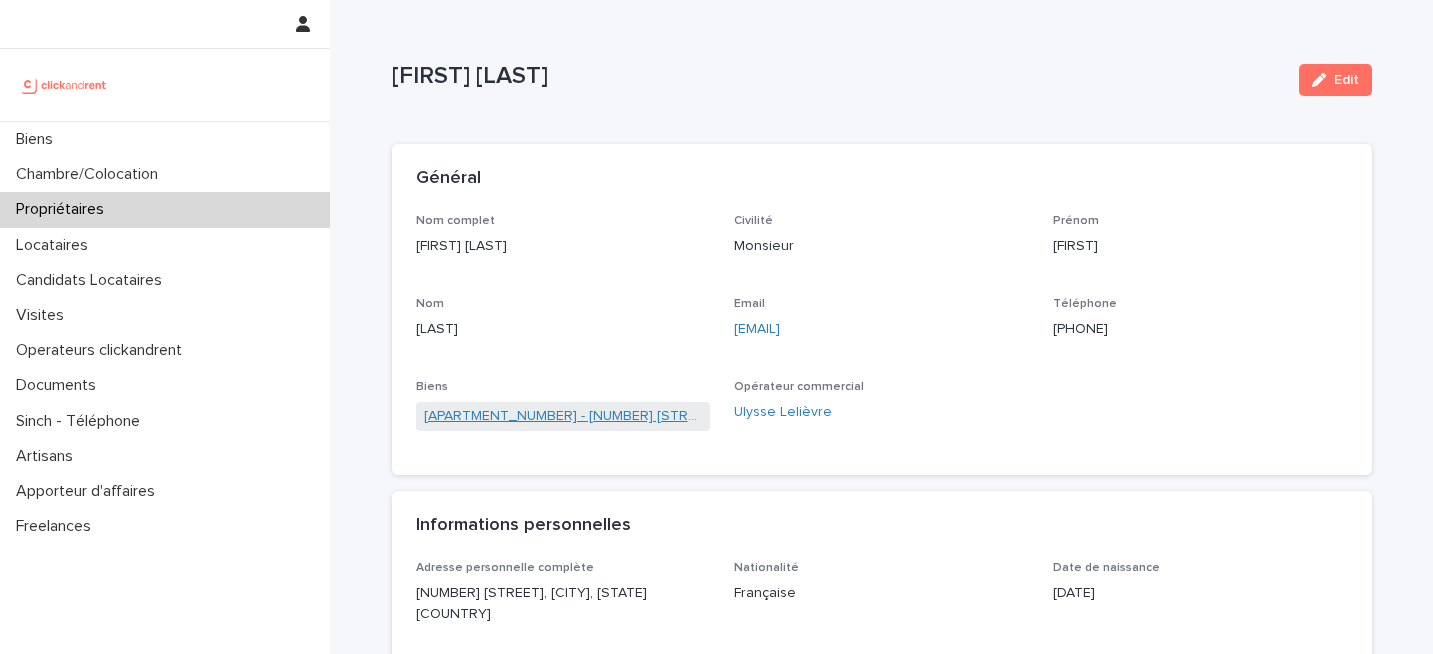 click on "[APARTMENT_NUMBER] - [NUMBER] [STREET], [CITY] [POSTAL_CODE]" at bounding box center (563, 416) 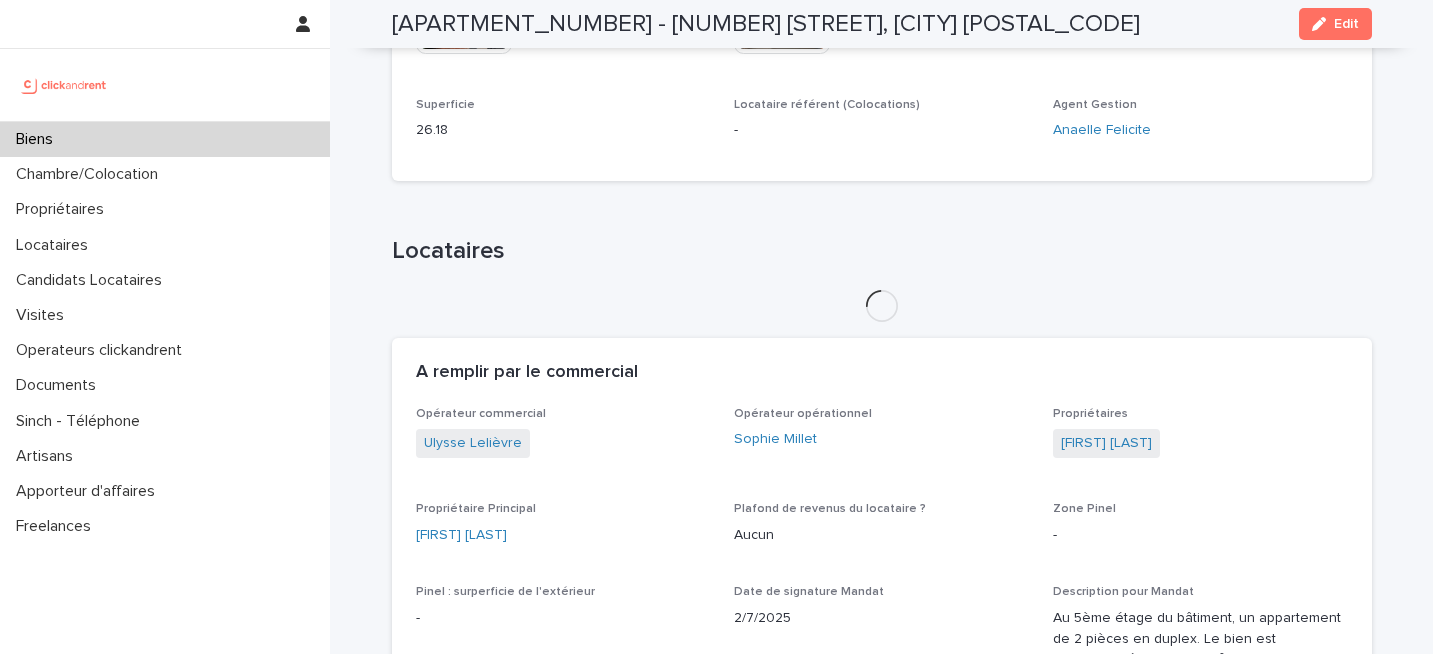 scroll, scrollTop: 768, scrollLeft: 0, axis: vertical 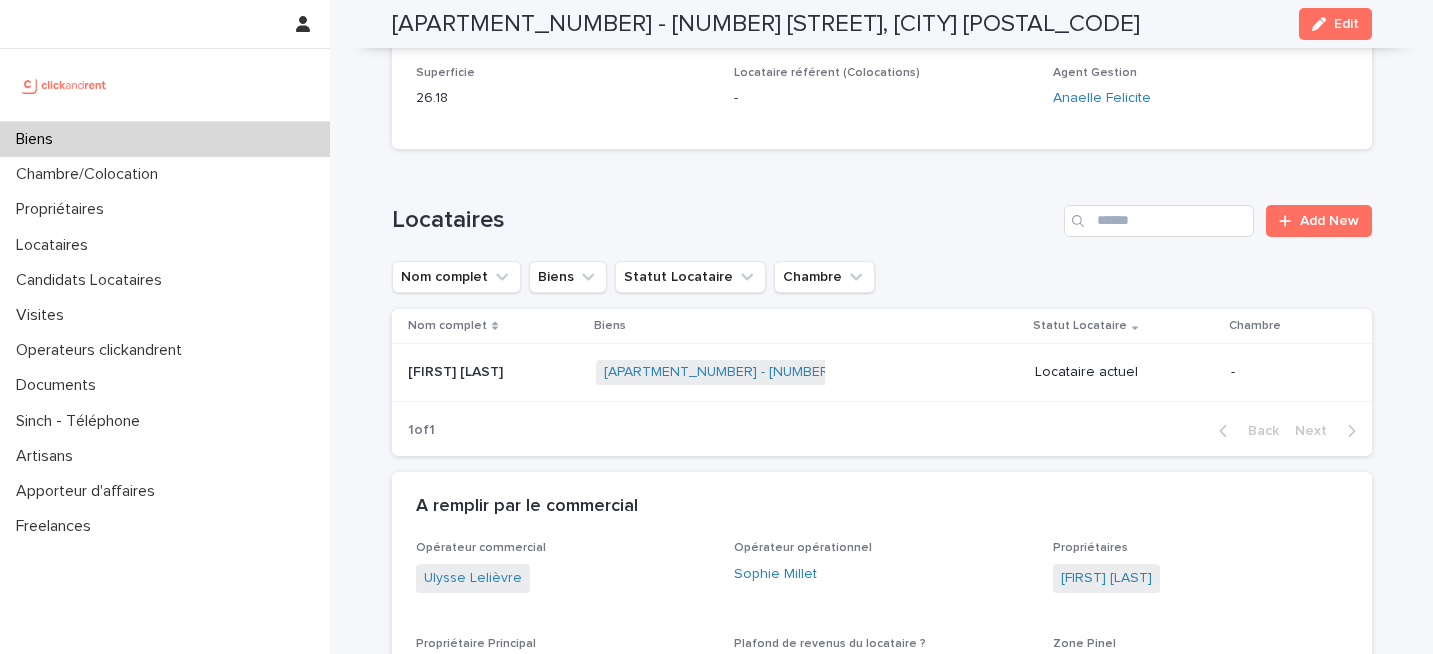 click at bounding box center (494, 372) 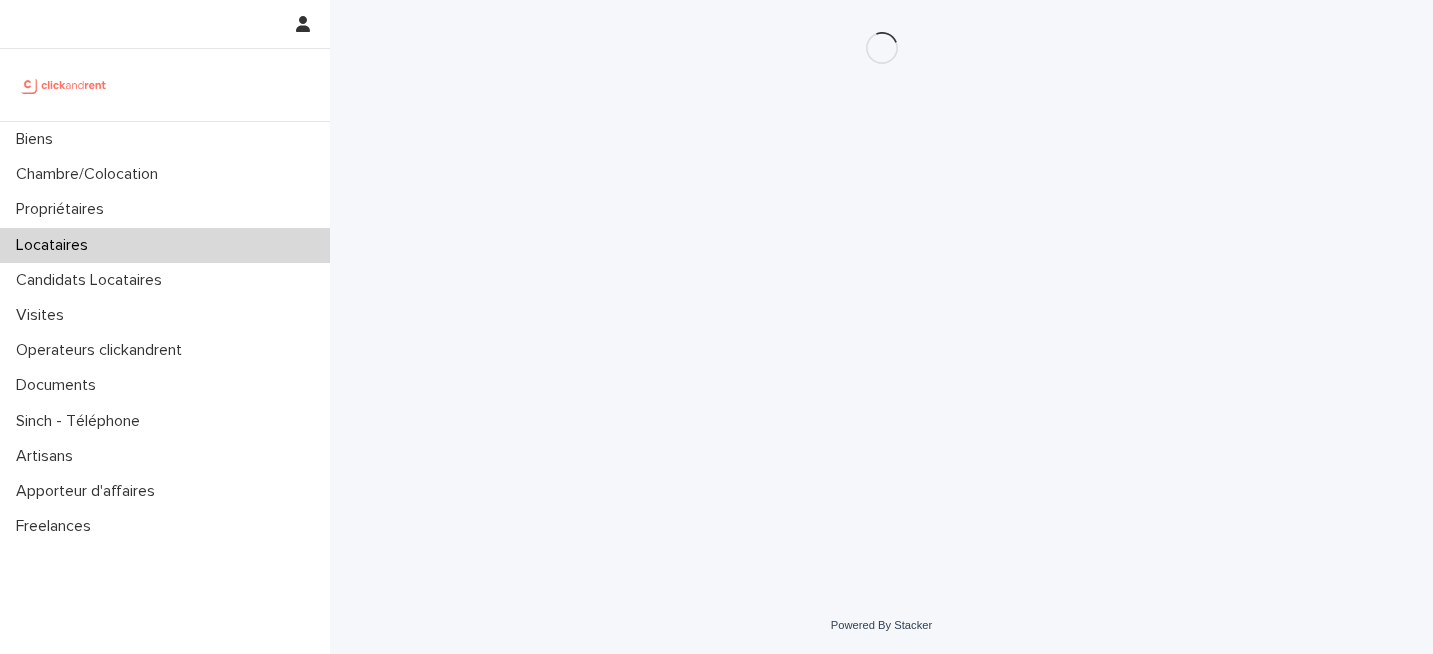 scroll, scrollTop: 0, scrollLeft: 0, axis: both 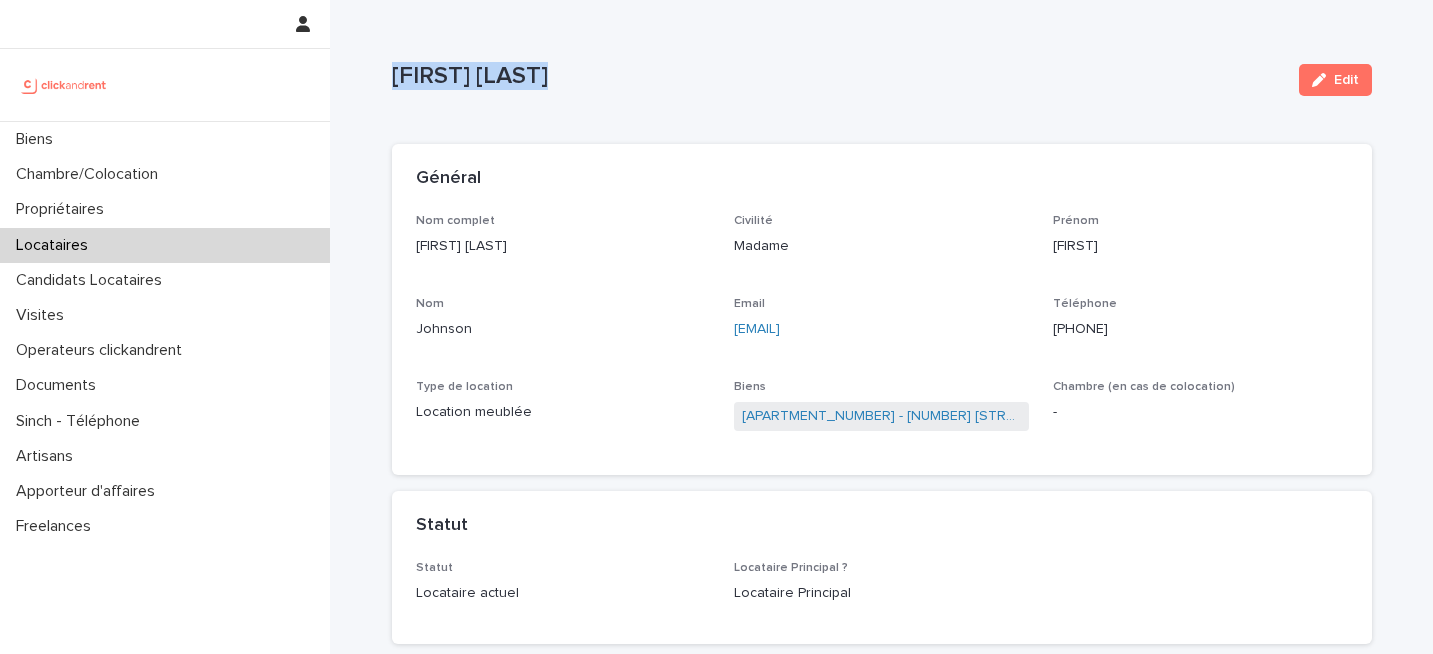 copy on "[FIRST] [LAST]" 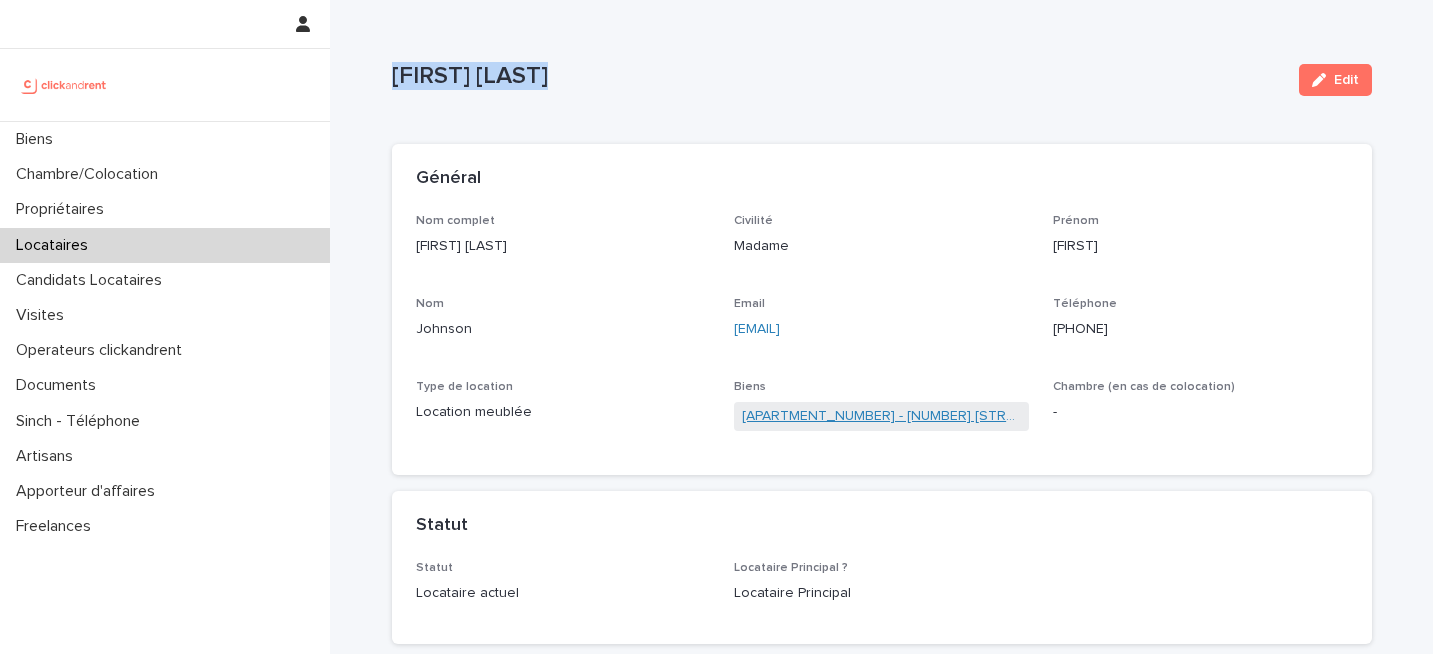 click on "[APARTMENT_NUMBER] - [NUMBER] [STREET], [CITY] [POSTAL_CODE]" at bounding box center (881, 416) 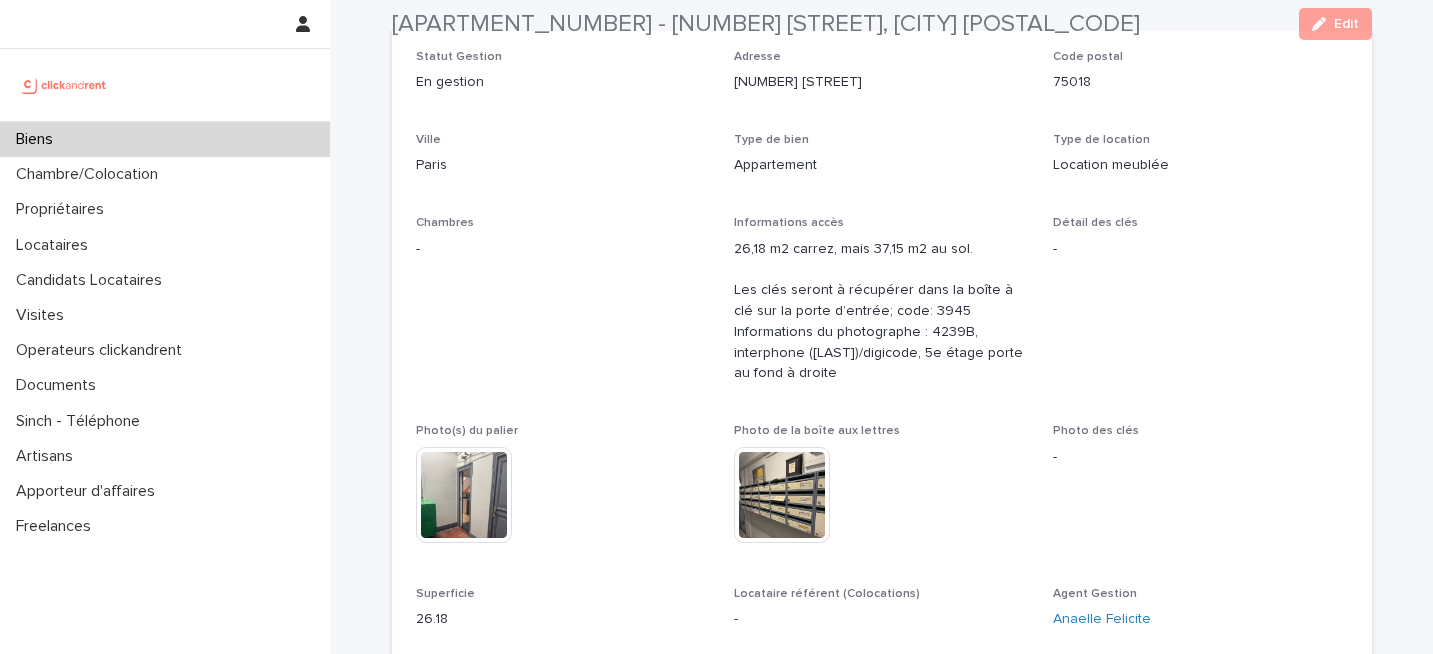 scroll, scrollTop: 518, scrollLeft: 0, axis: vertical 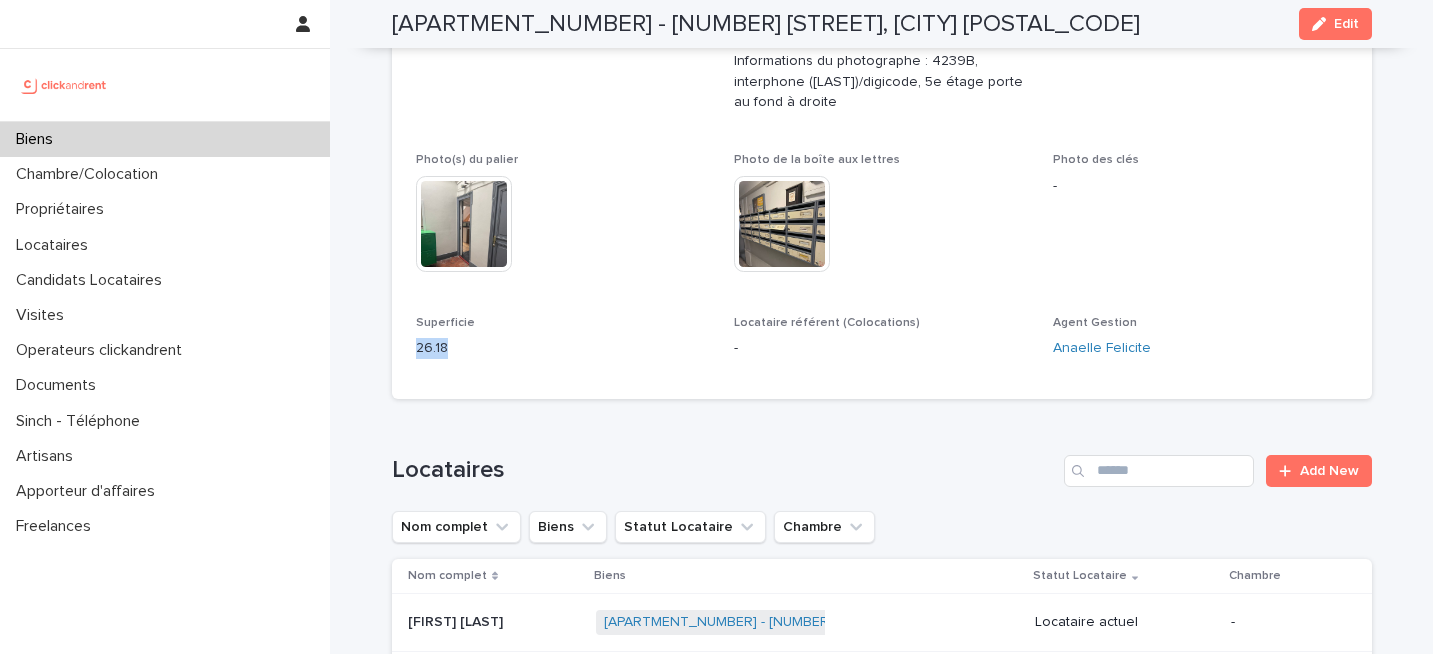 drag, startPoint x: 455, startPoint y: 342, endPoint x: 407, endPoint y: 342, distance: 48 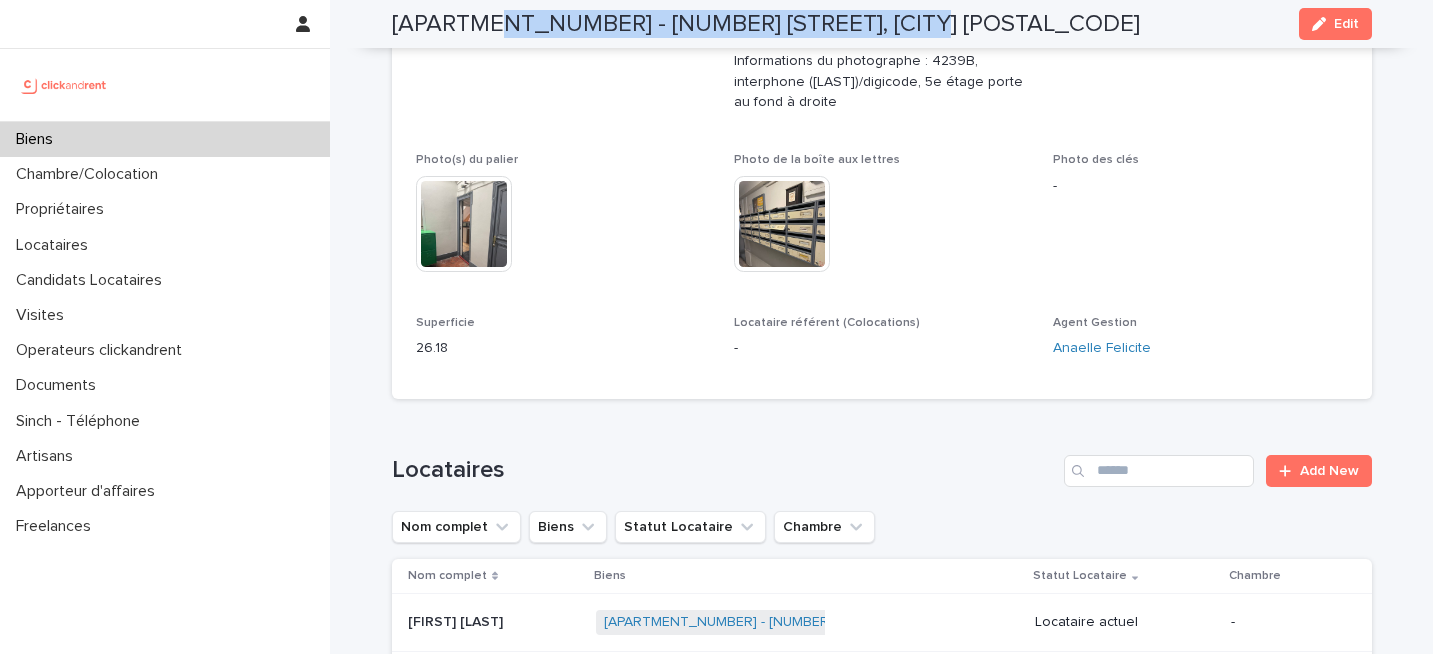 drag, startPoint x: 862, startPoint y: 38, endPoint x: 481, endPoint y: 27, distance: 381.15875 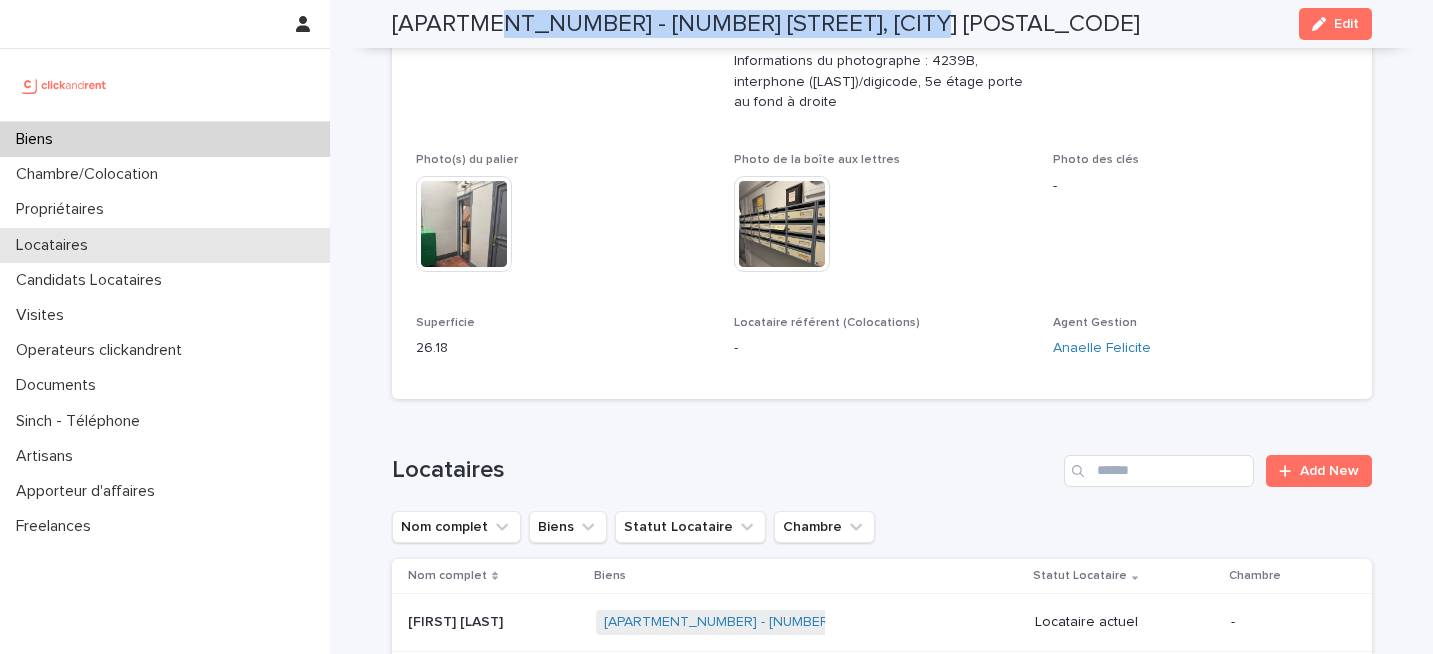 click on "Locataires" at bounding box center (165, 245) 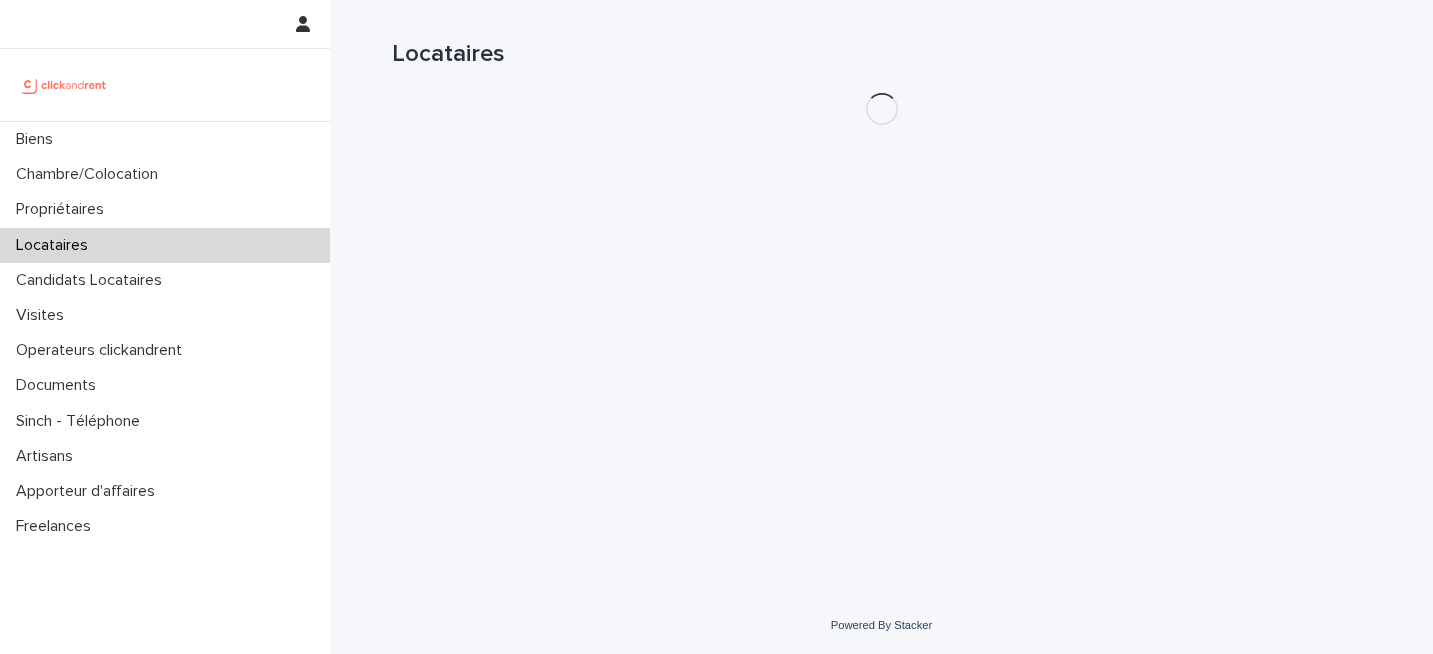 scroll, scrollTop: 0, scrollLeft: 0, axis: both 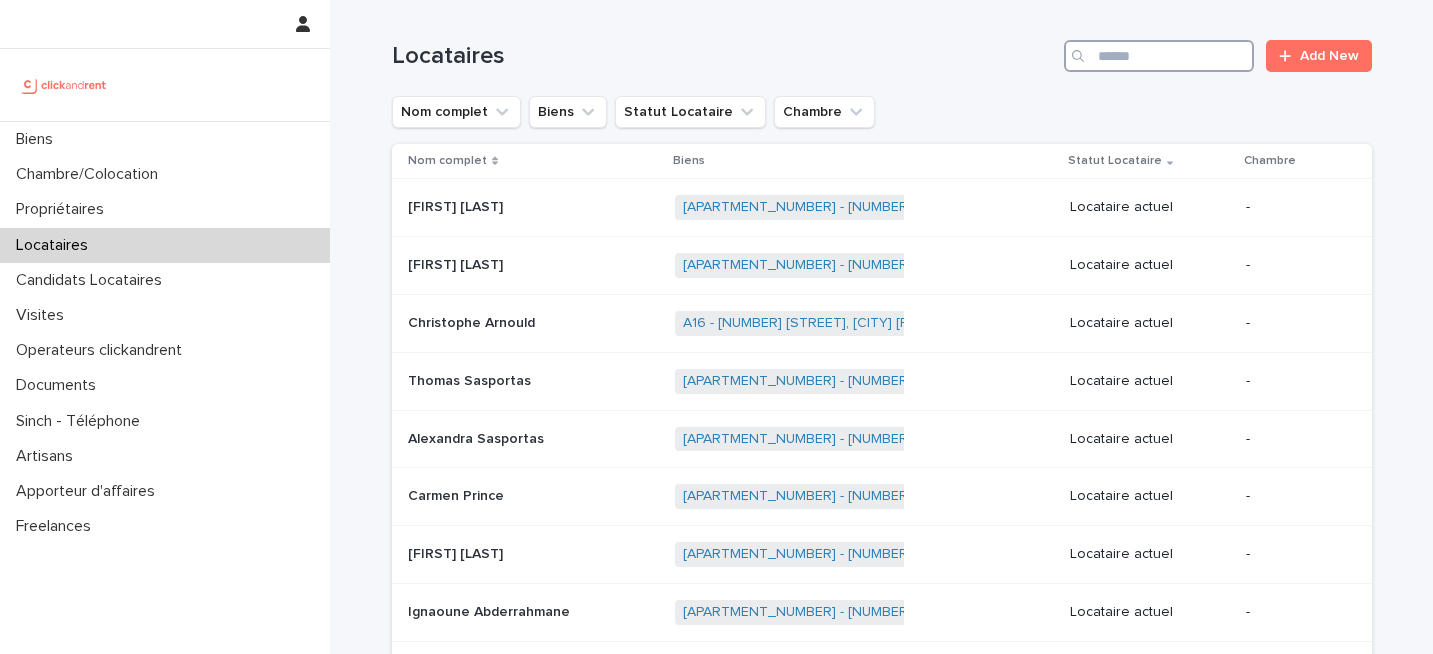 click at bounding box center (1159, 56) 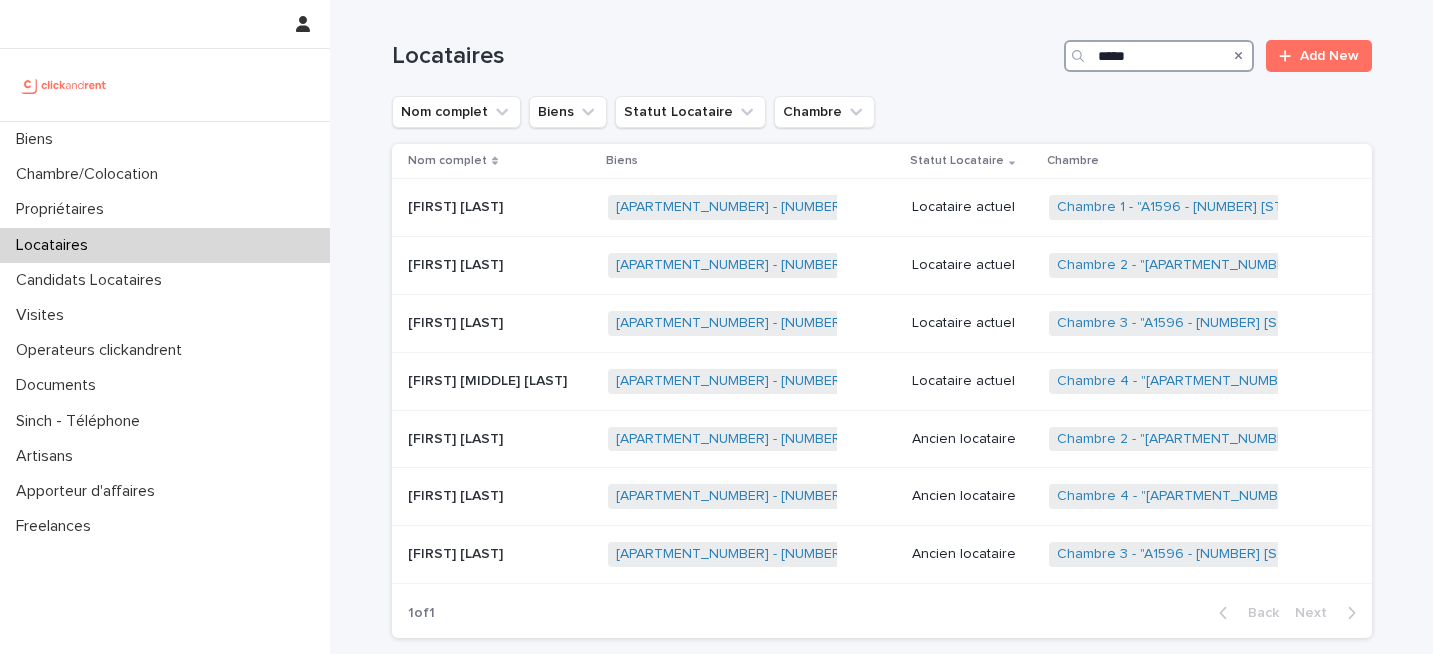 type on "*****" 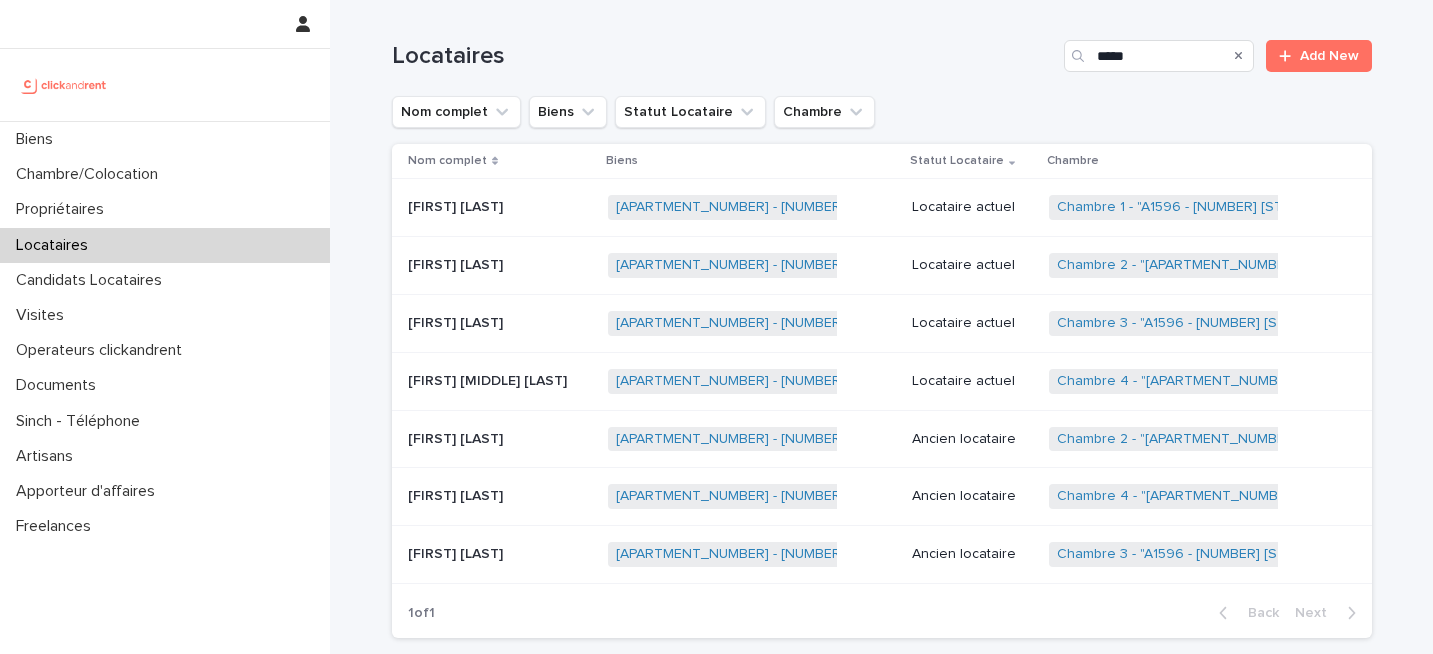 click on "[FIRST] [LAST]" at bounding box center [457, 494] 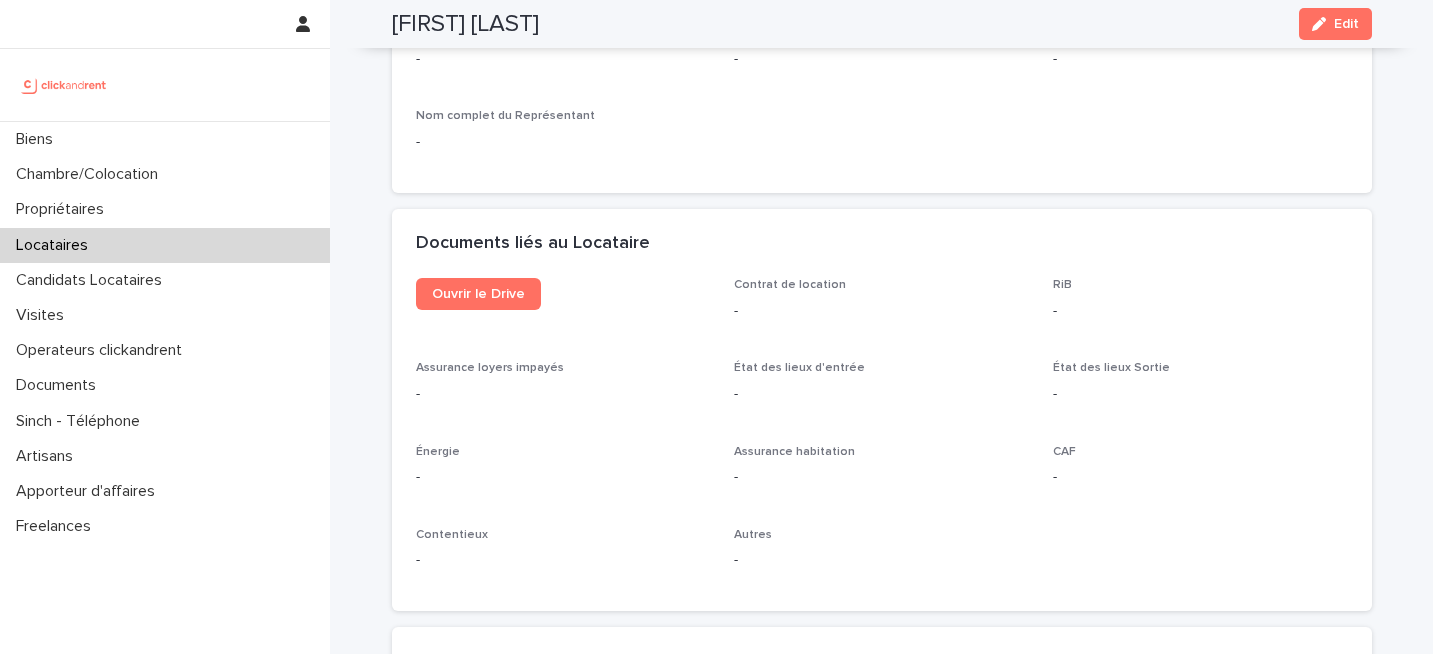scroll, scrollTop: 2100, scrollLeft: 0, axis: vertical 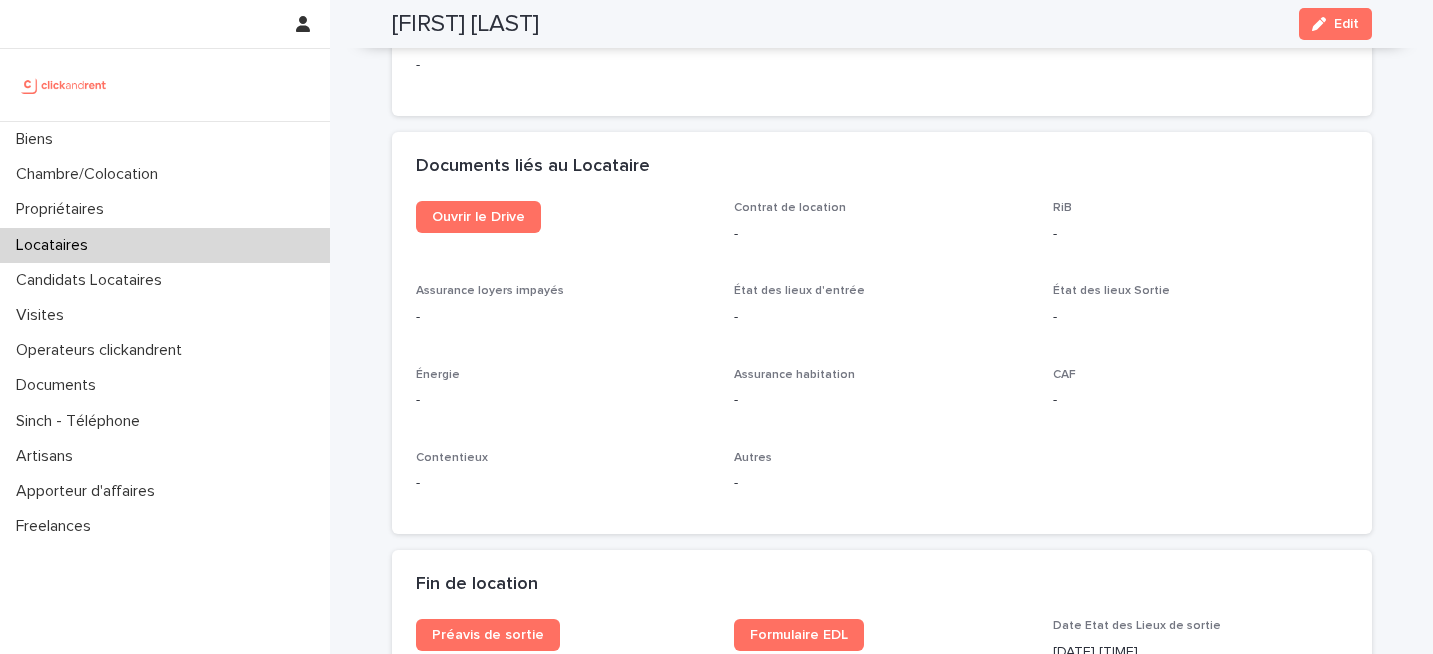click on "Documents liés au Locataire" at bounding box center [882, 167] 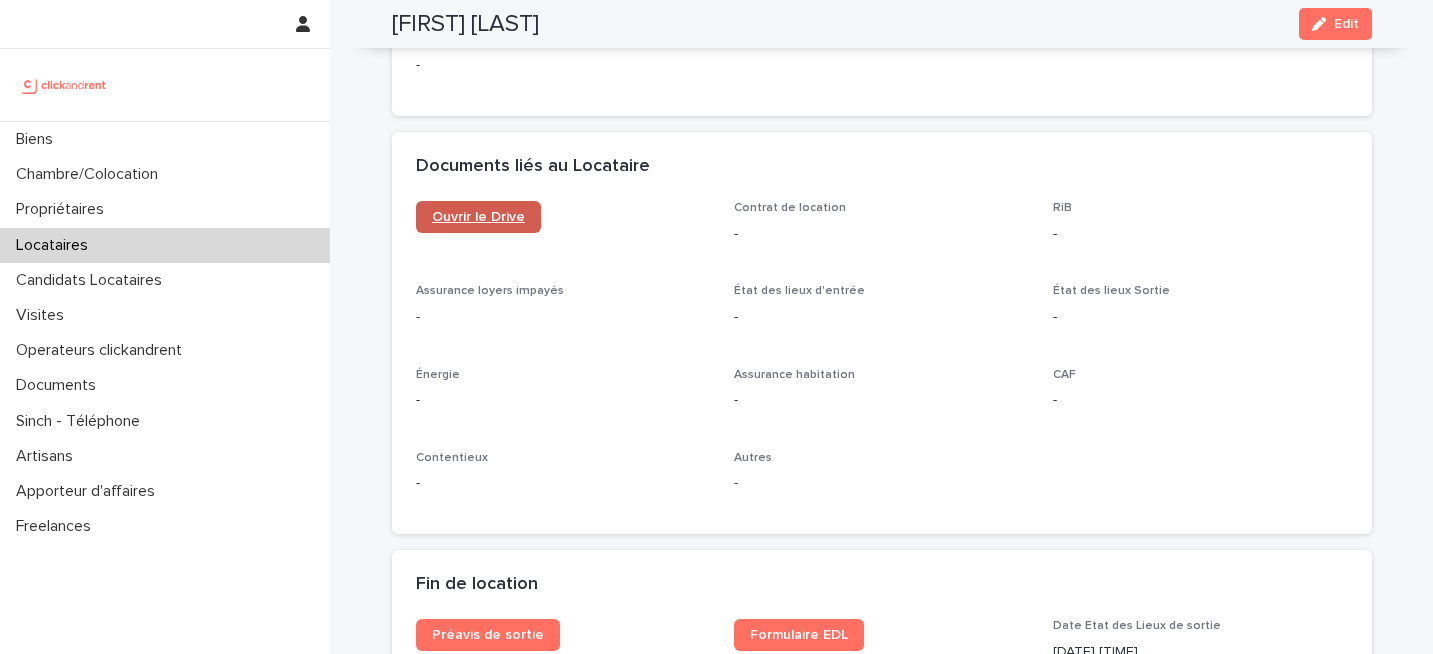 click on "Ouvrir le Drive" at bounding box center [478, 217] 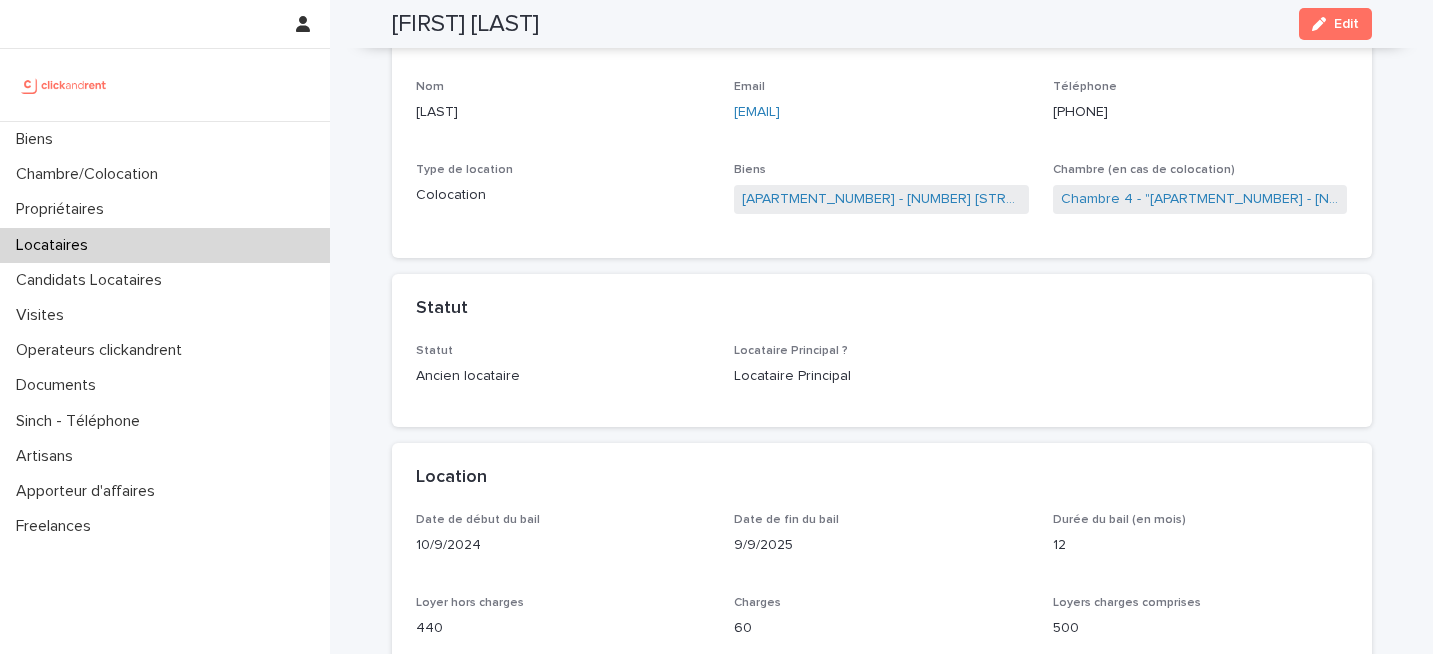 scroll, scrollTop: 0, scrollLeft: 0, axis: both 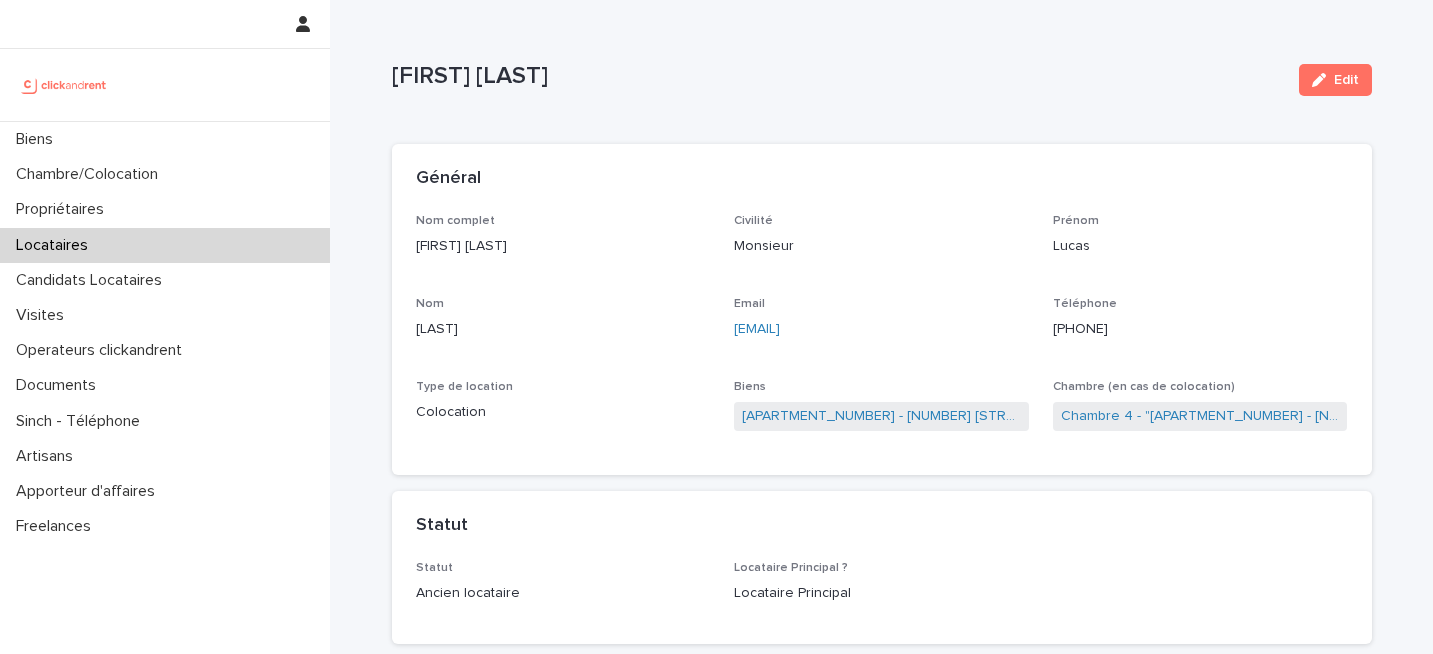 copy on "[FIRST] [LAST]" 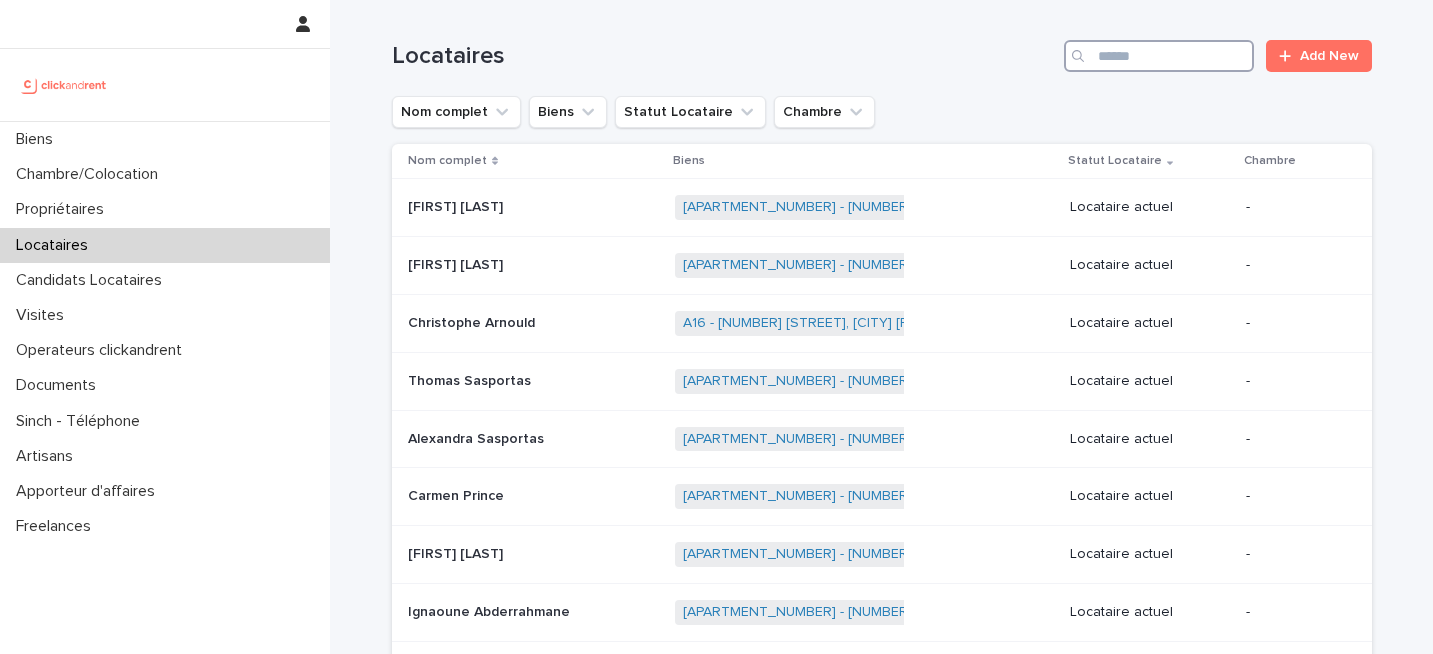 click at bounding box center [1159, 56] 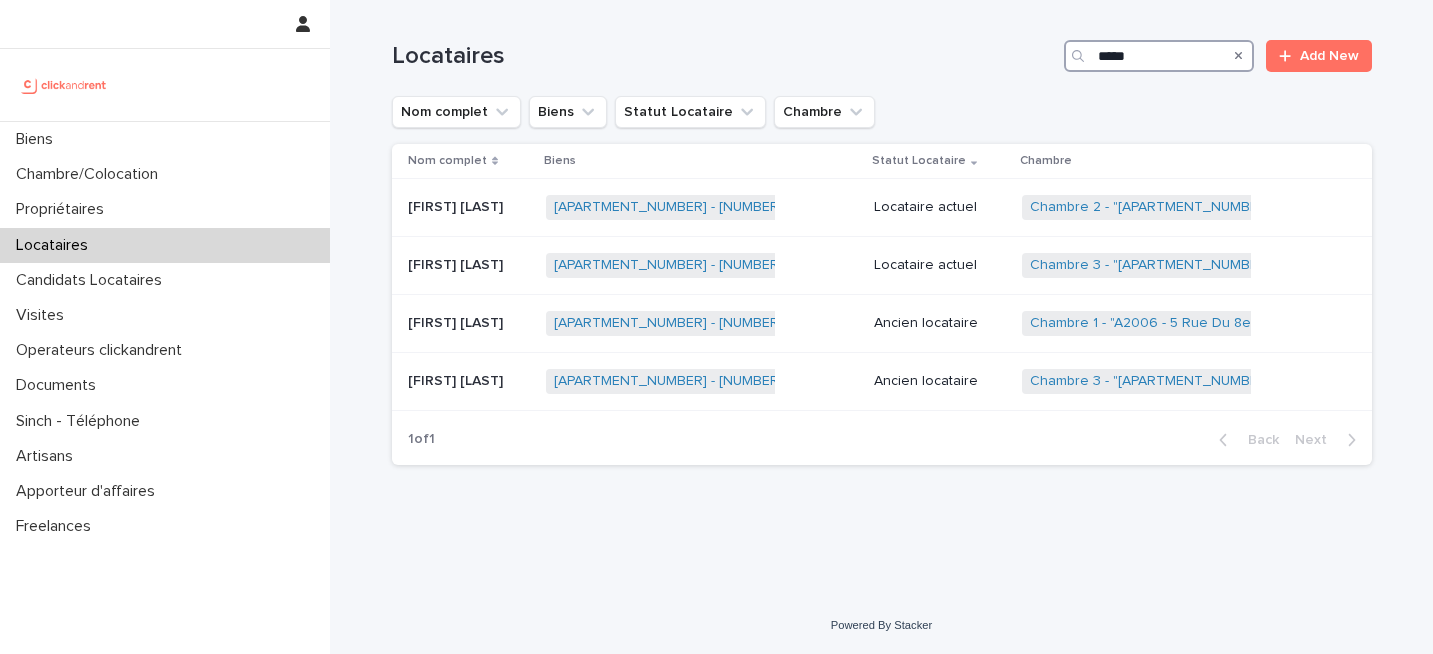 type on "*****" 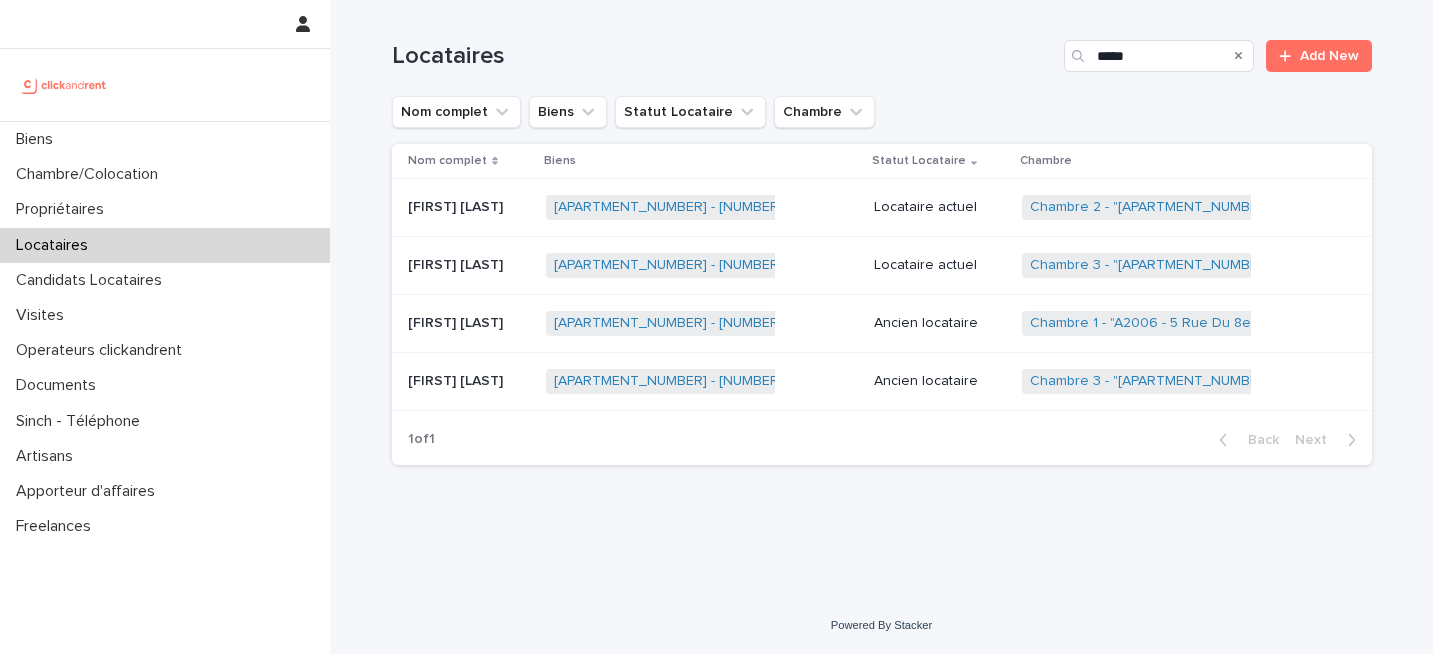 click on "[FIRST] [LAST] [FIRST] [LAST]" at bounding box center (465, 323) 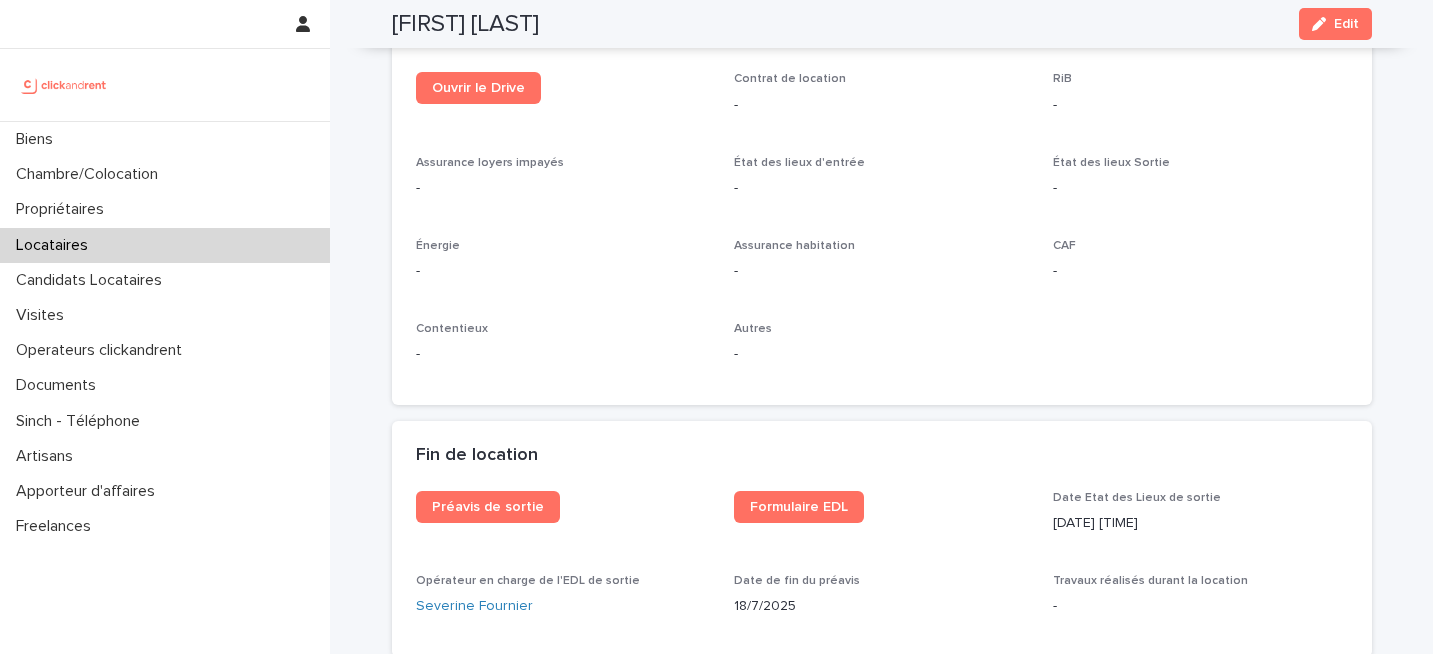 scroll, scrollTop: 2156, scrollLeft: 0, axis: vertical 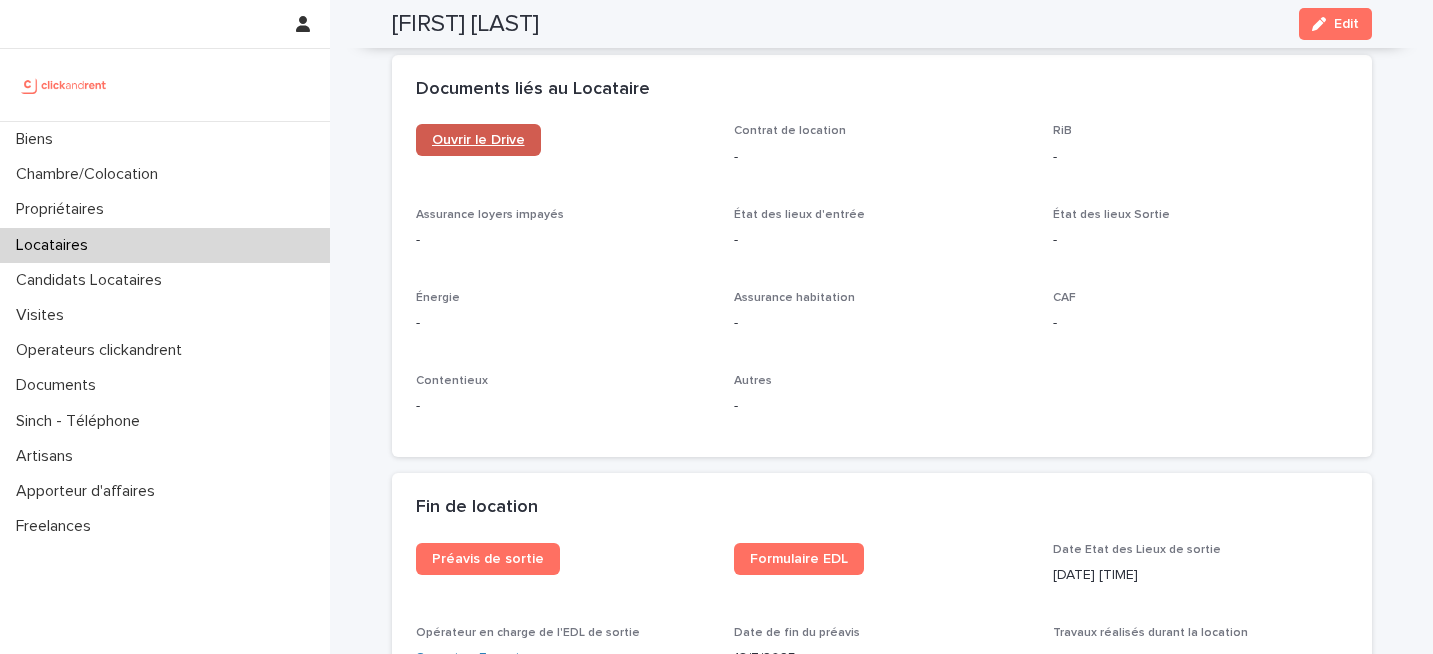 click on "Ouvrir le Drive" at bounding box center [478, 140] 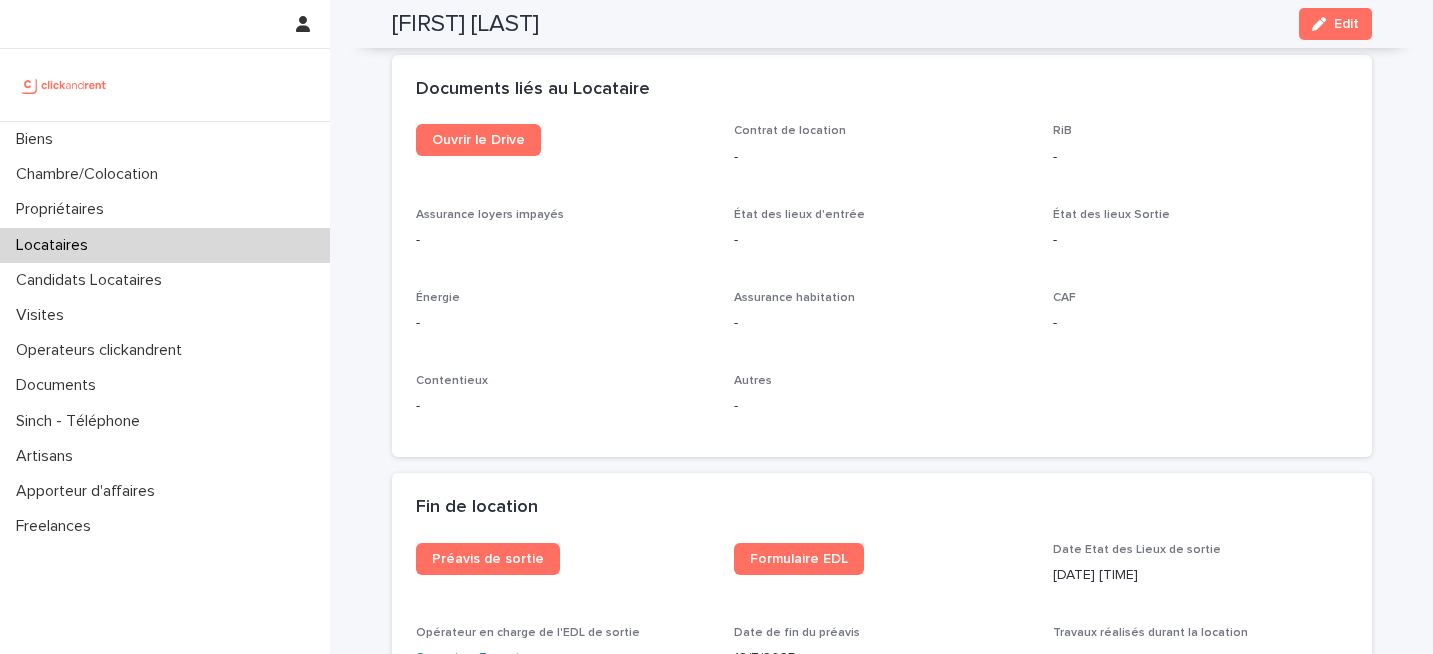 click on "Locataires" at bounding box center (165, 245) 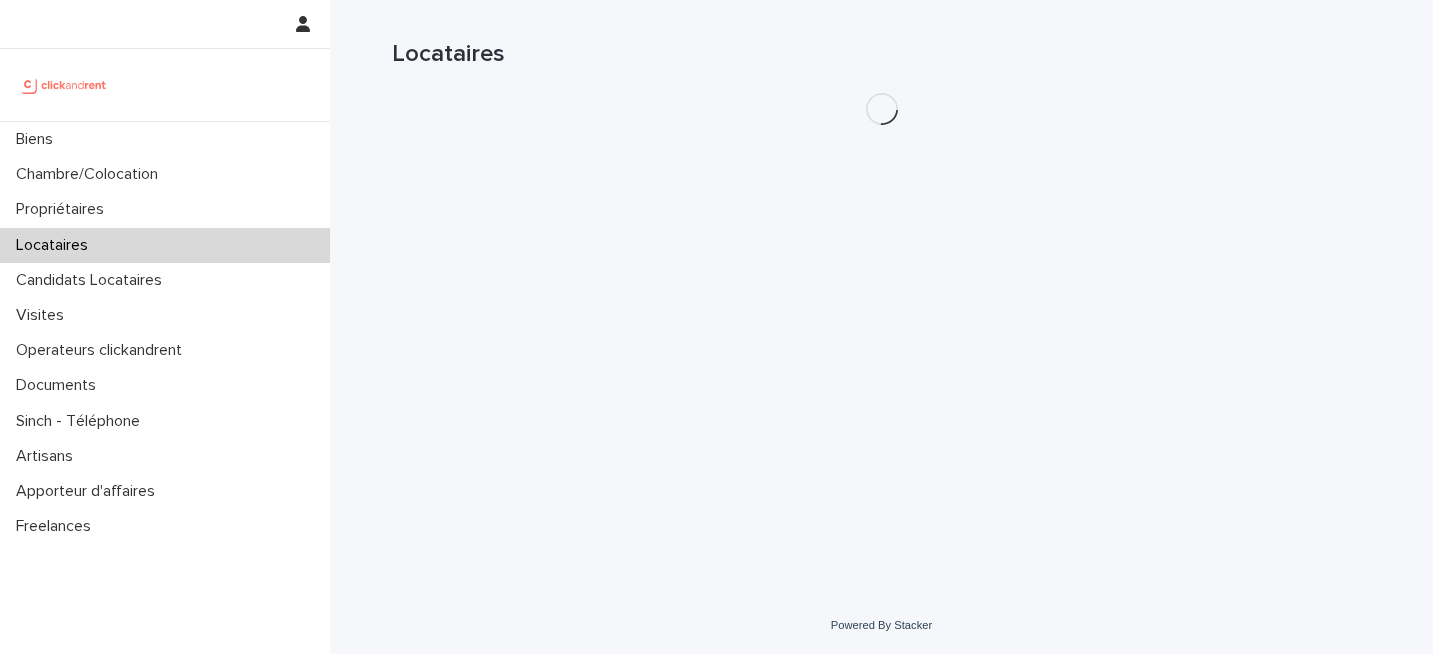scroll, scrollTop: 0, scrollLeft: 0, axis: both 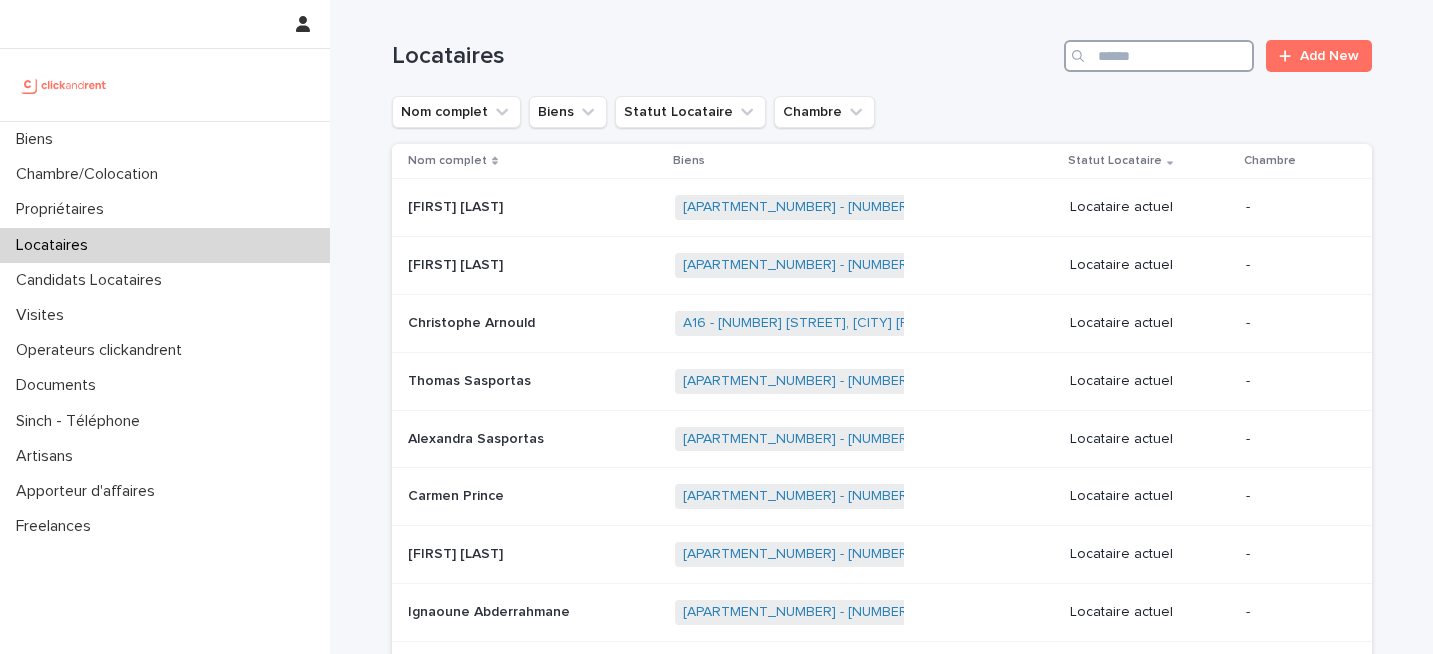 click at bounding box center (1159, 56) 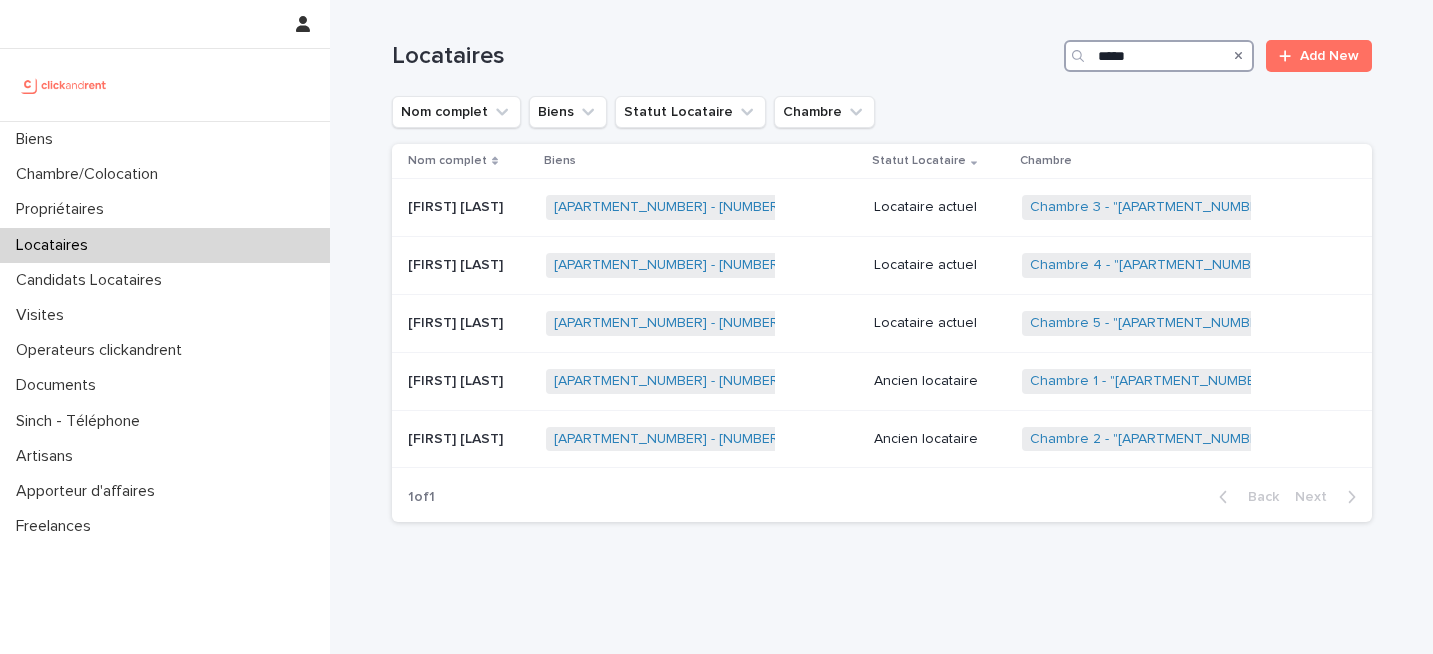 type on "*****" 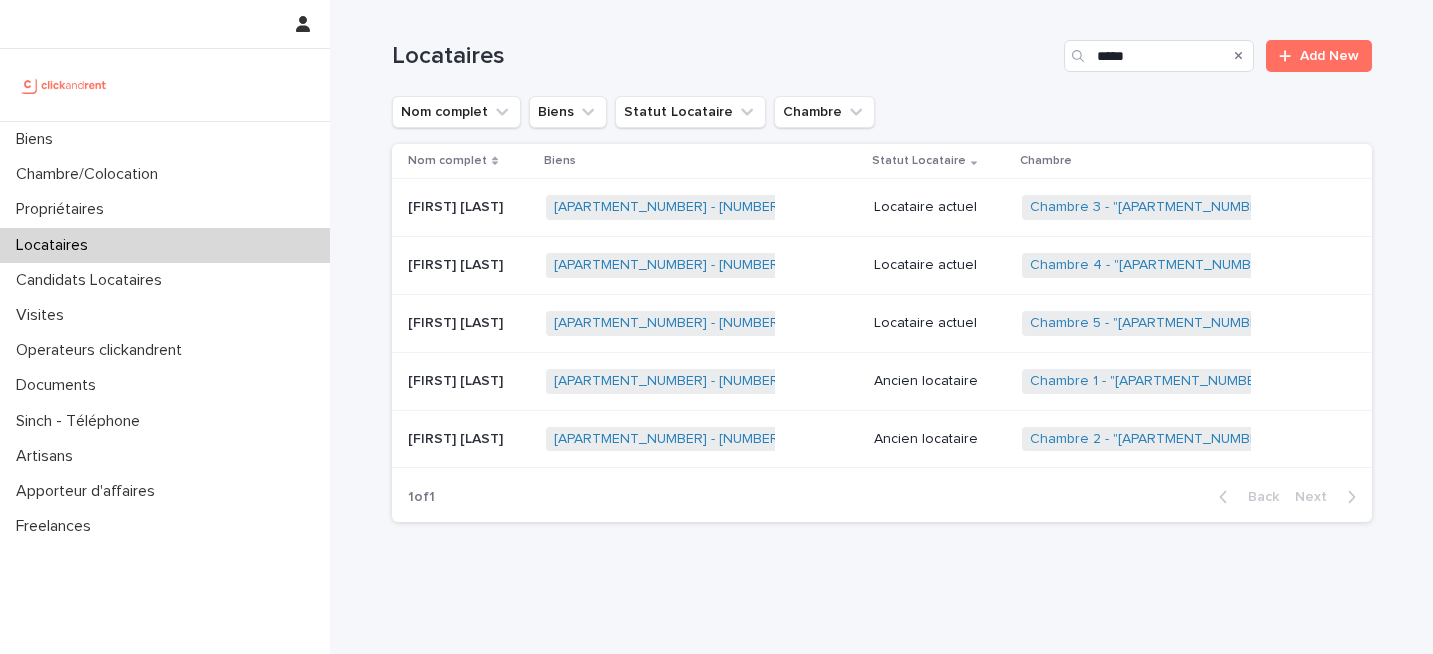 click on "[FIRST] [LAST]" at bounding box center [457, 379] 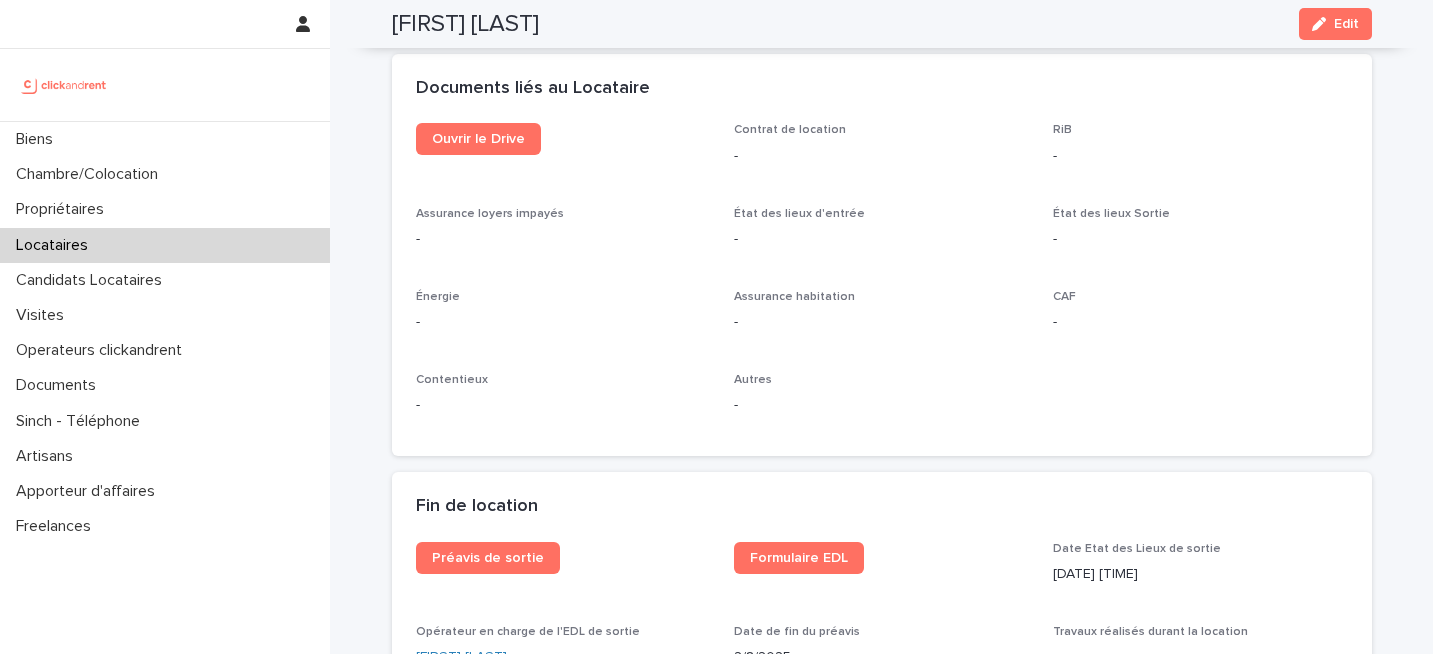 scroll, scrollTop: 2037, scrollLeft: 0, axis: vertical 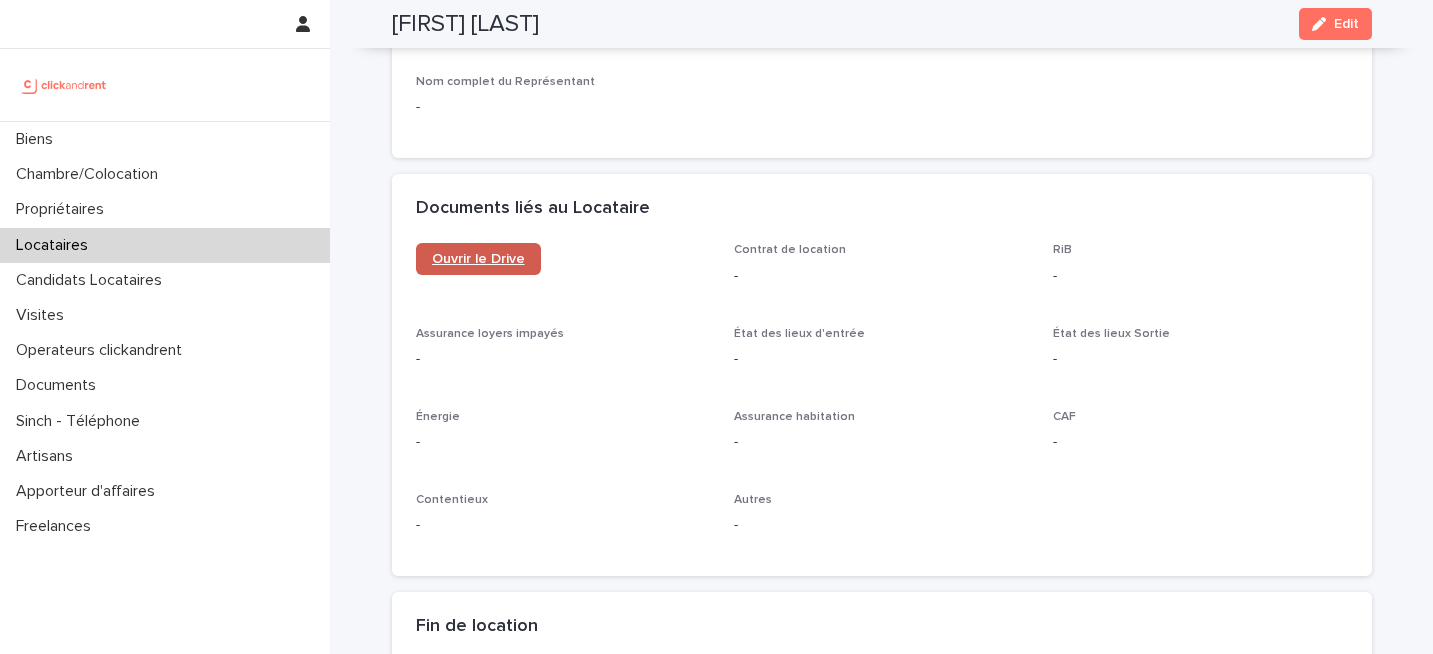 click on "Ouvrir le Drive" at bounding box center [478, 259] 